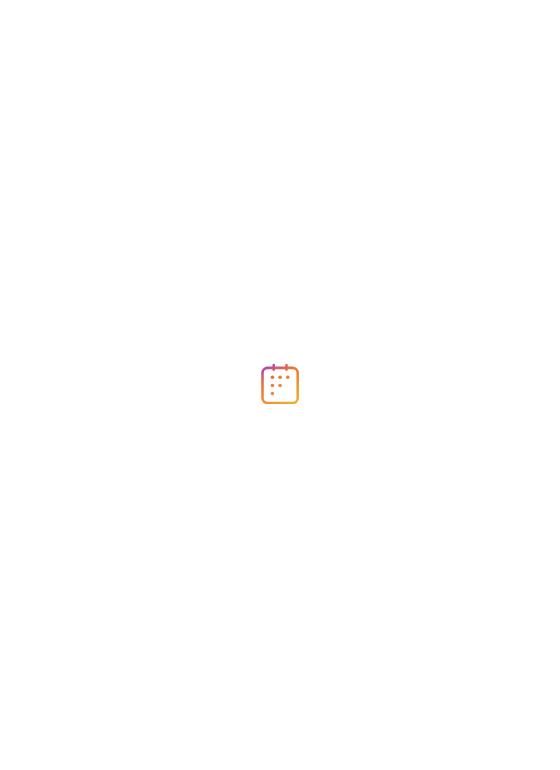 scroll, scrollTop: 0, scrollLeft: 0, axis: both 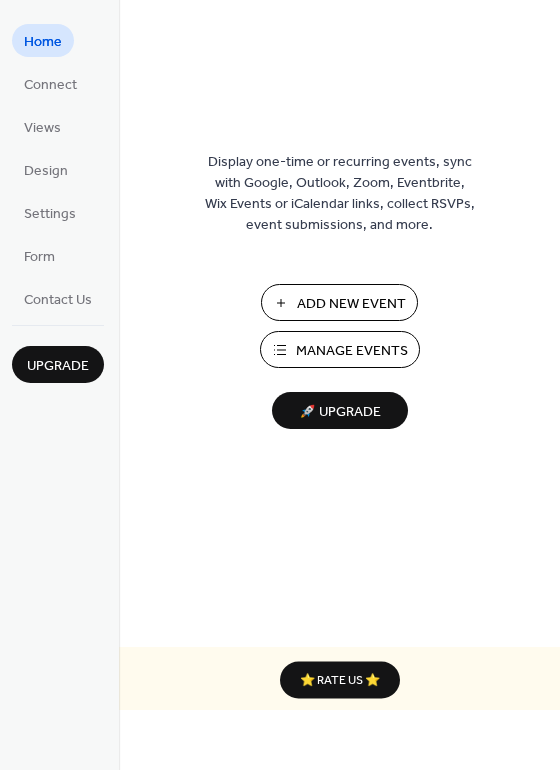 click on "Add New Event" at bounding box center (351, 304) 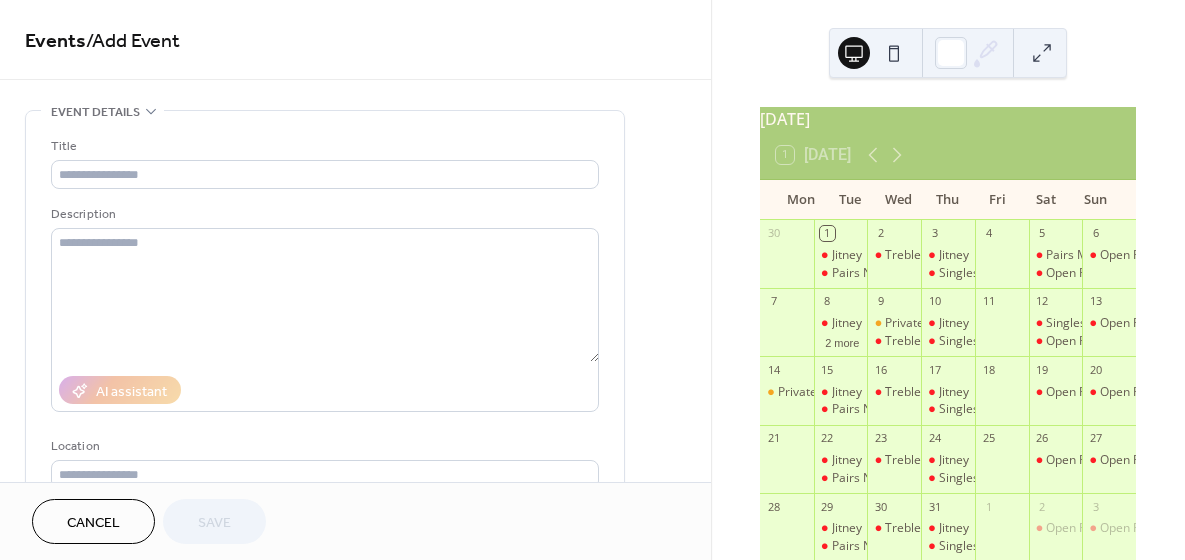 scroll, scrollTop: 0, scrollLeft: 0, axis: both 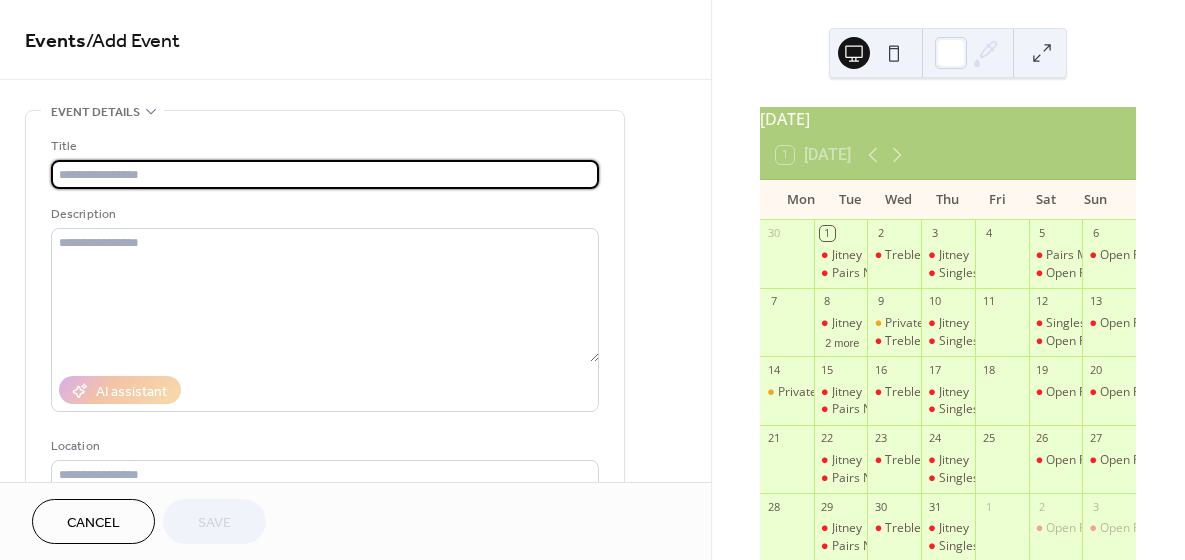 click at bounding box center (325, 174) 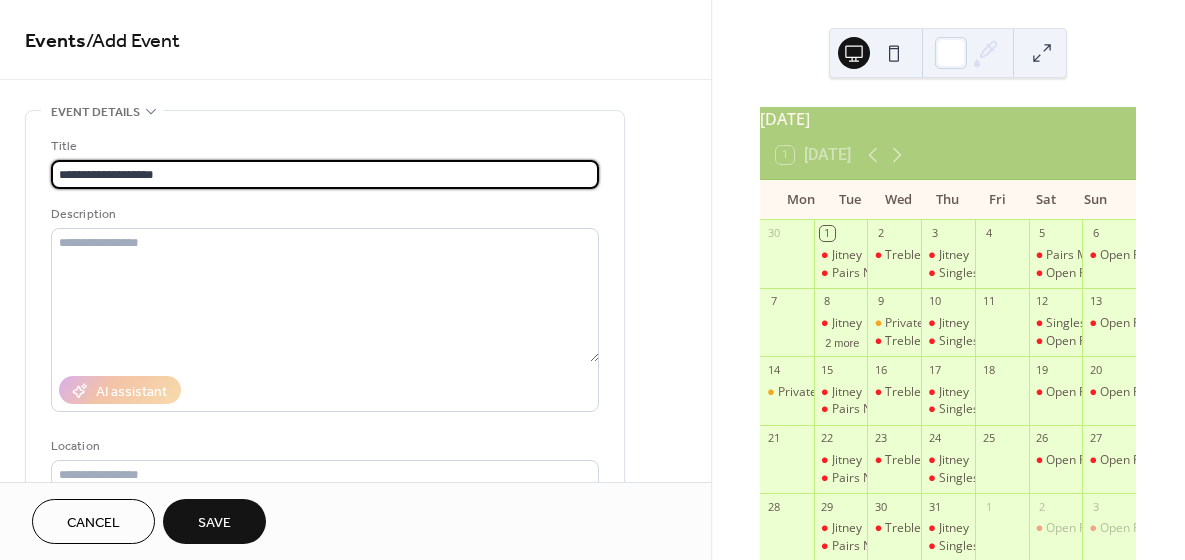 click on "**********" at bounding box center [325, 174] 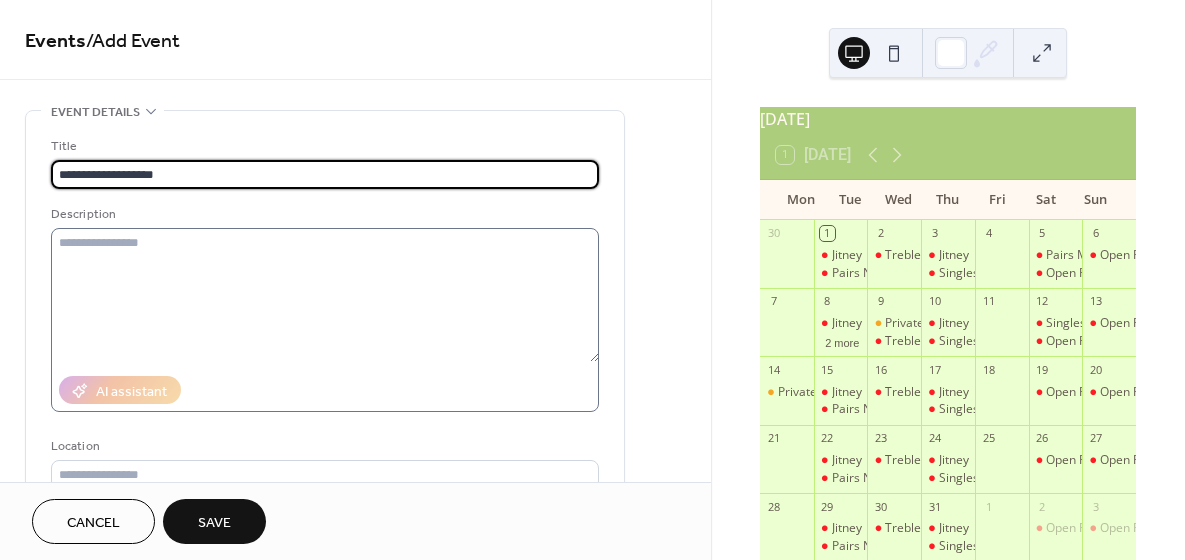 type on "**********" 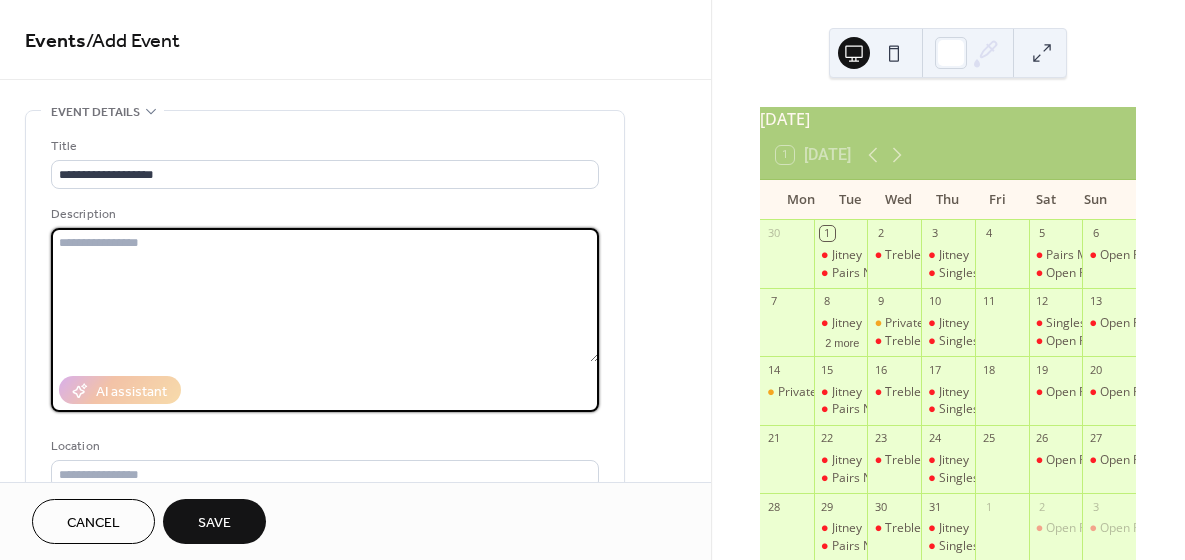 click at bounding box center (325, 295) 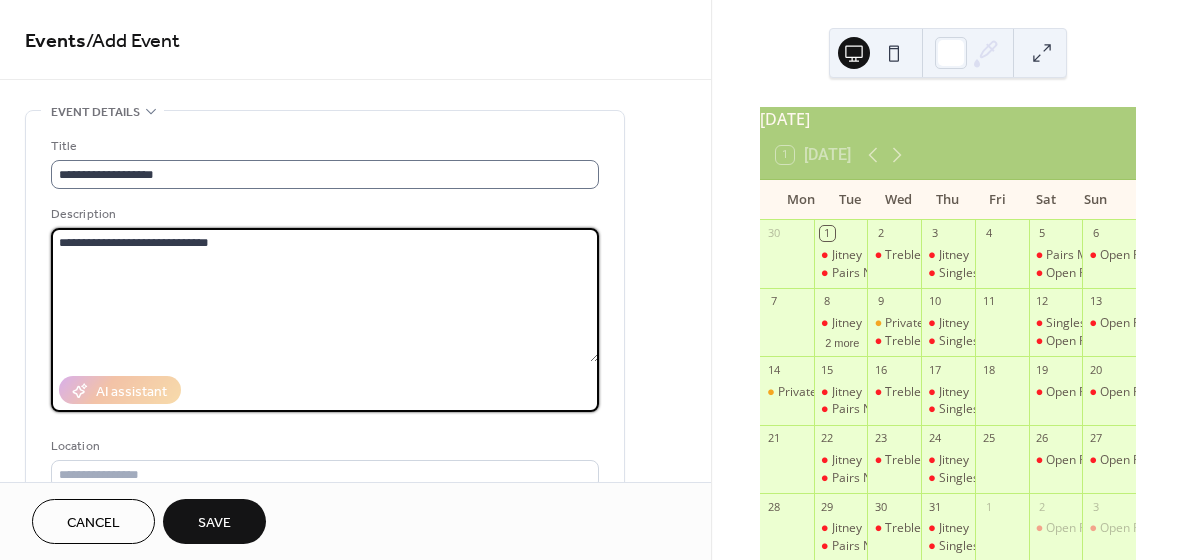type on "**********" 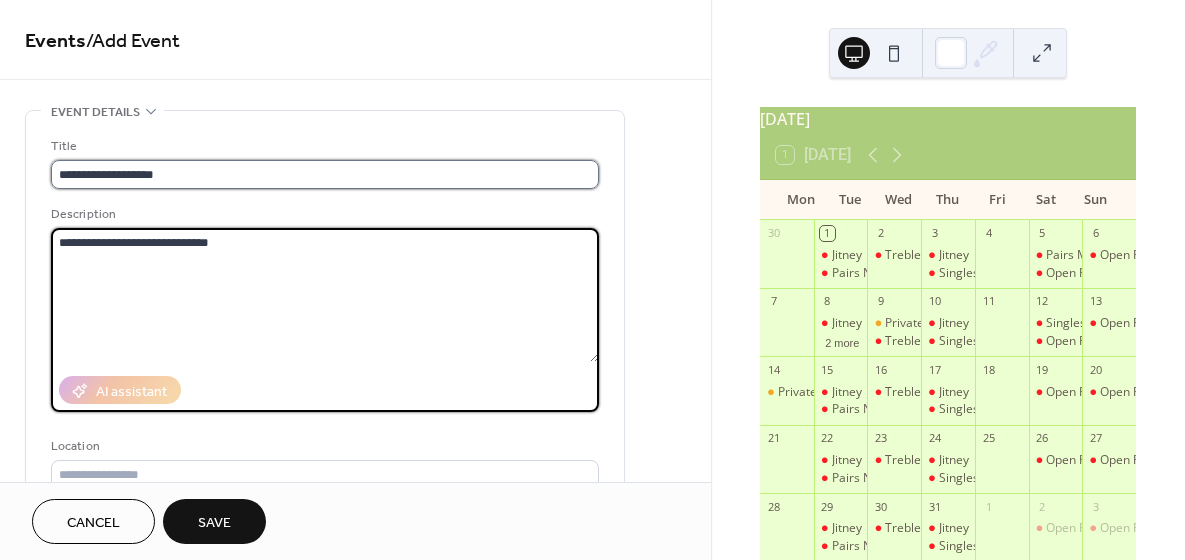 click on "**********" at bounding box center [325, 174] 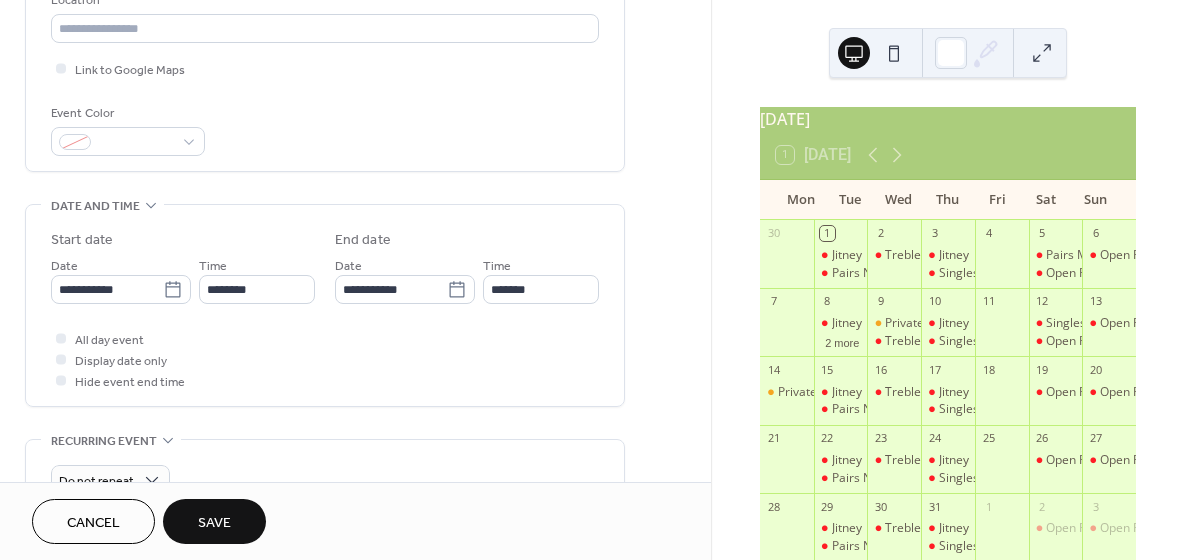 scroll, scrollTop: 492, scrollLeft: 0, axis: vertical 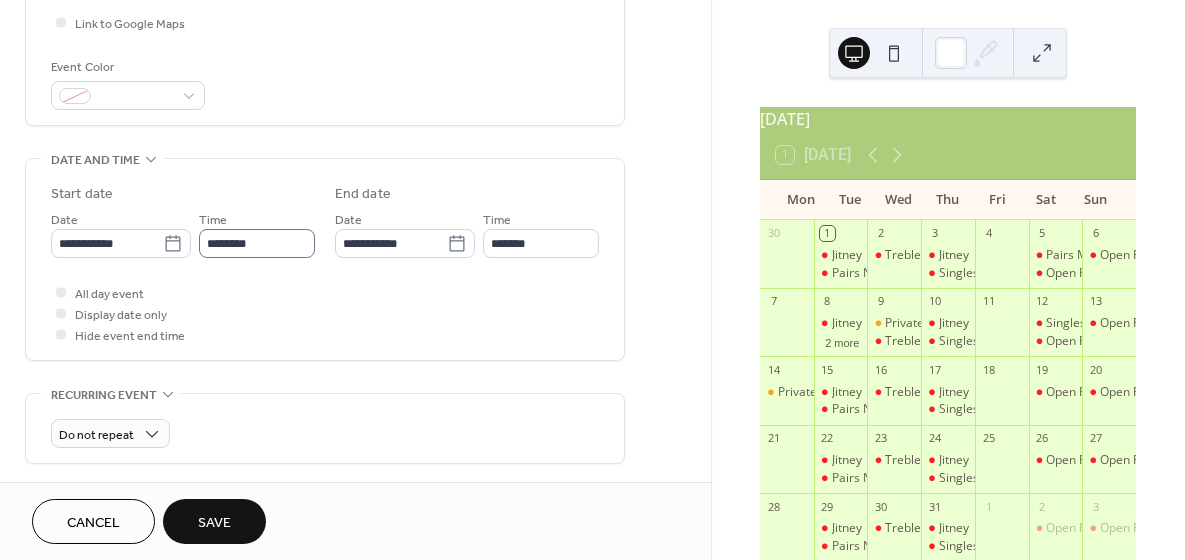 type on "**********" 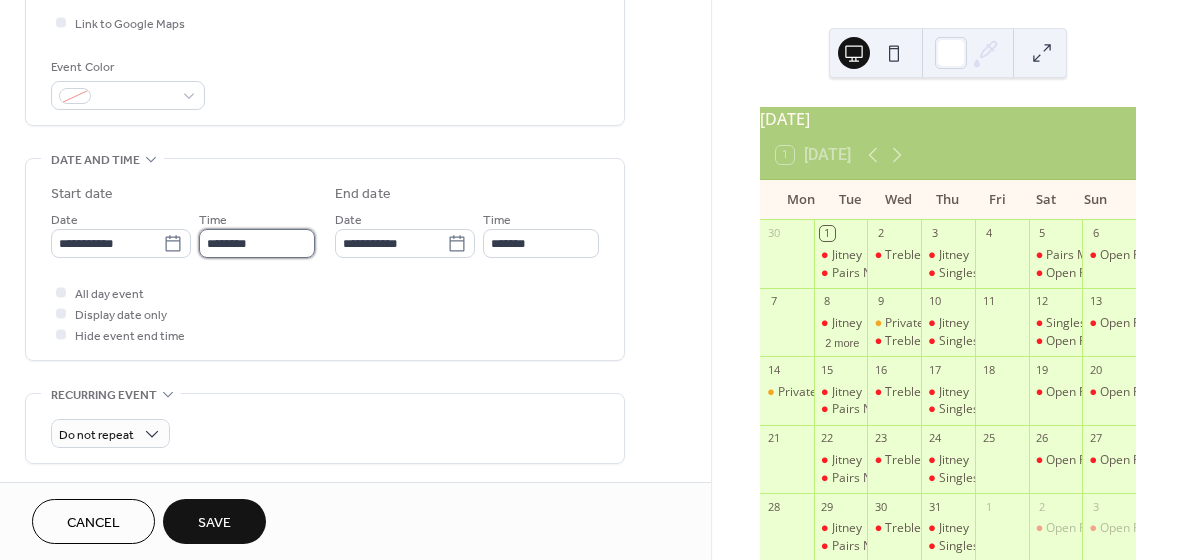 click on "********" at bounding box center [257, 243] 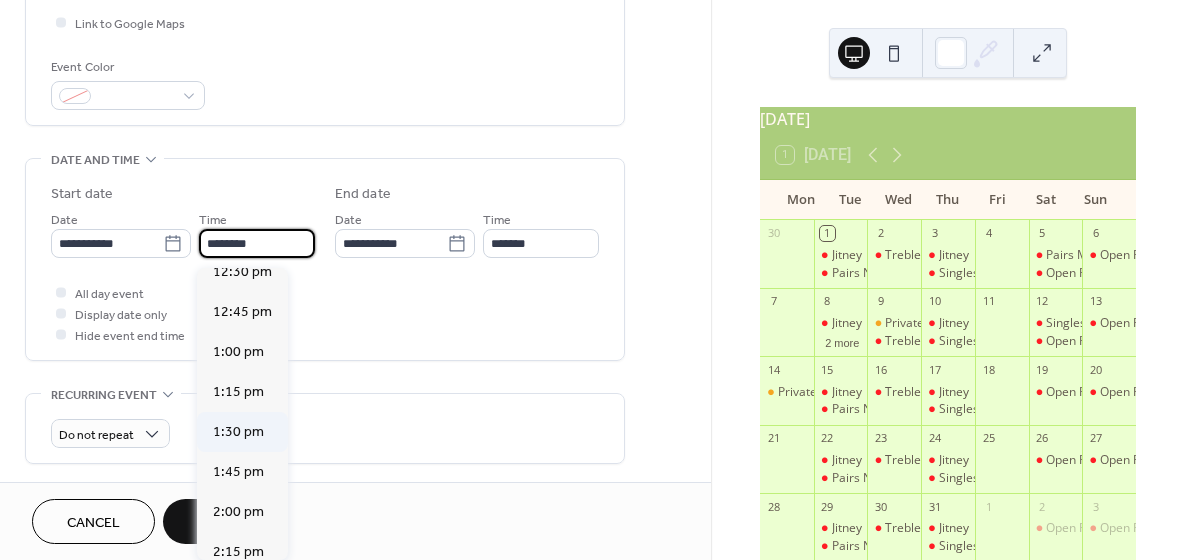 scroll, scrollTop: 2038, scrollLeft: 0, axis: vertical 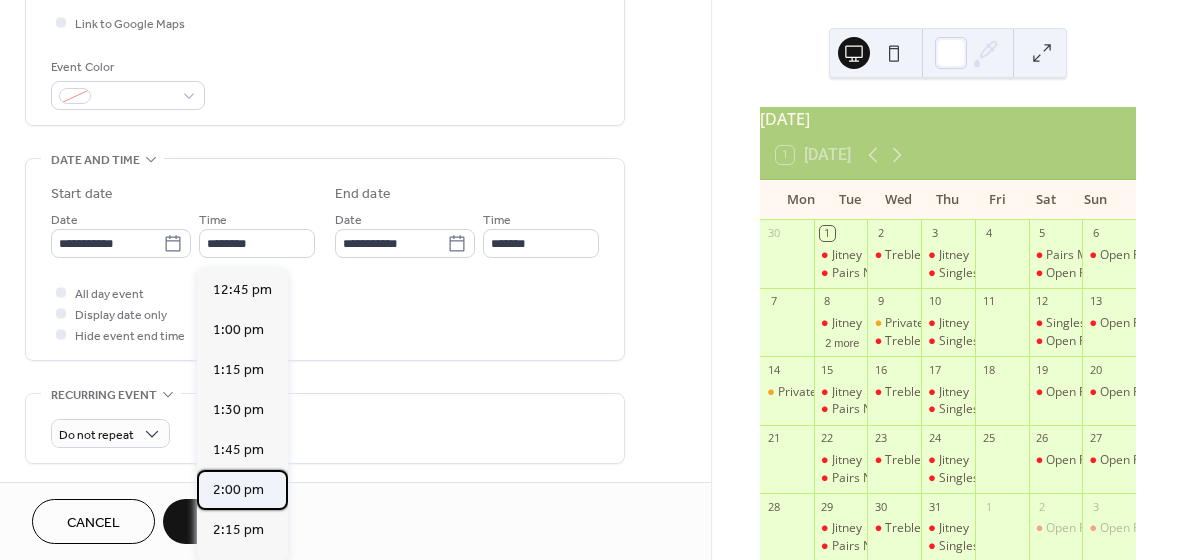 click on "2:00 pm" at bounding box center (238, 490) 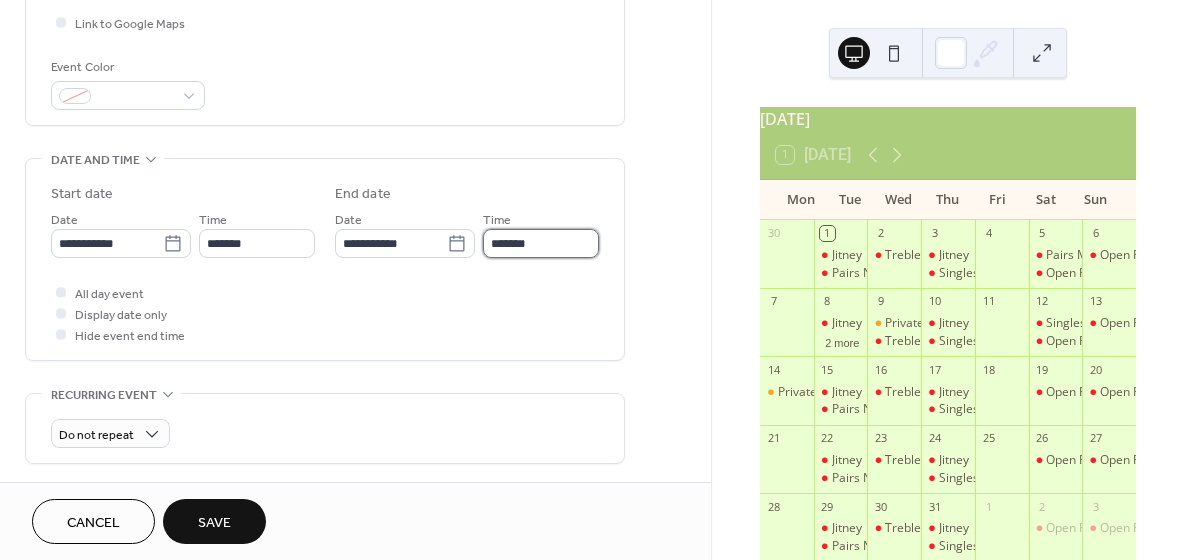 click on "*******" at bounding box center (541, 243) 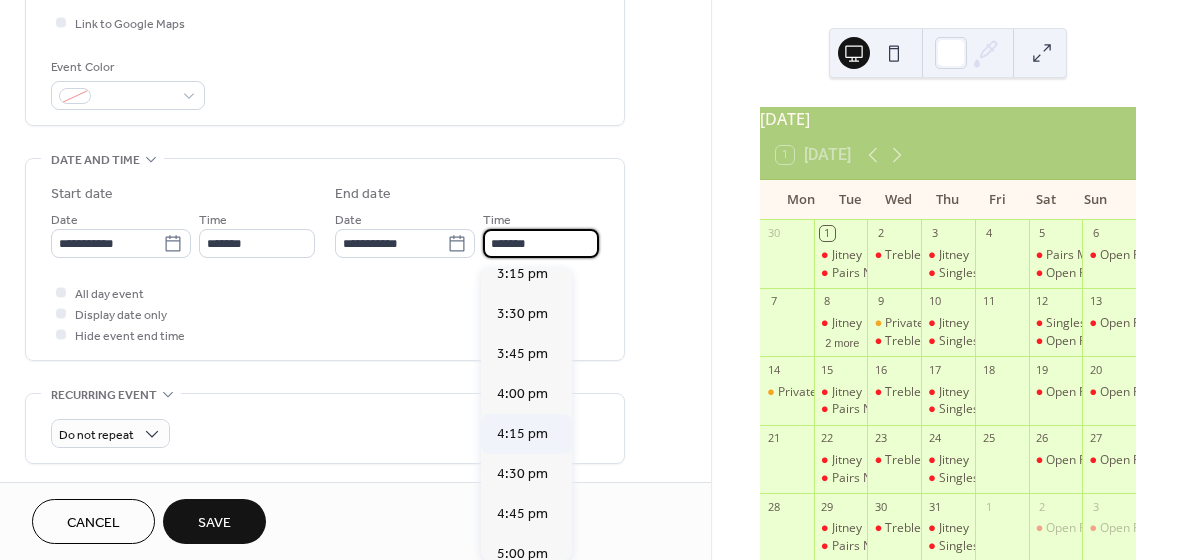 scroll, scrollTop: 183, scrollLeft: 0, axis: vertical 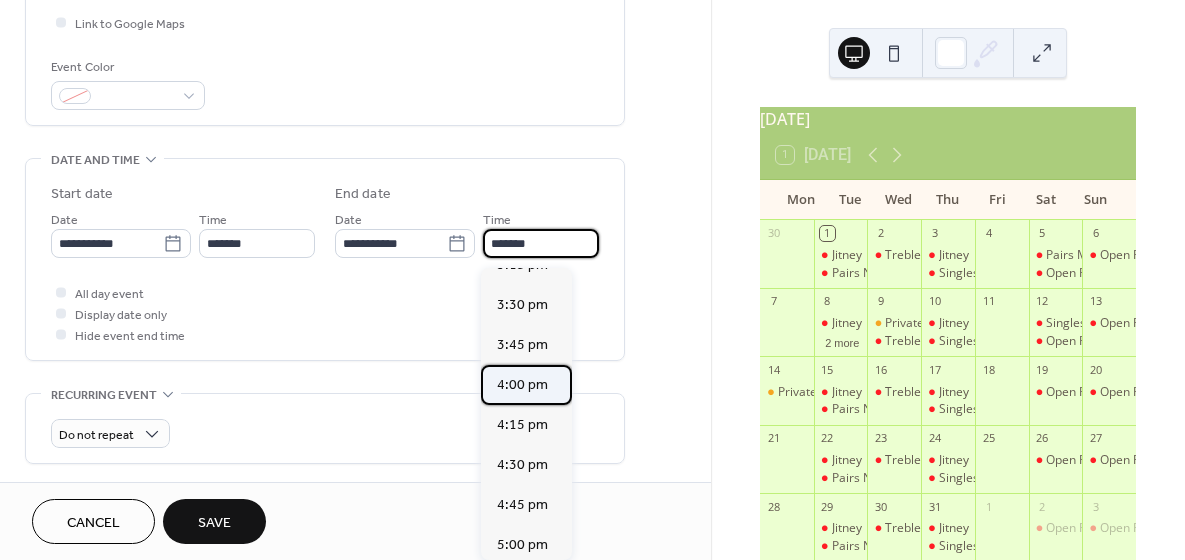 click on "4:00 pm" at bounding box center (522, 385) 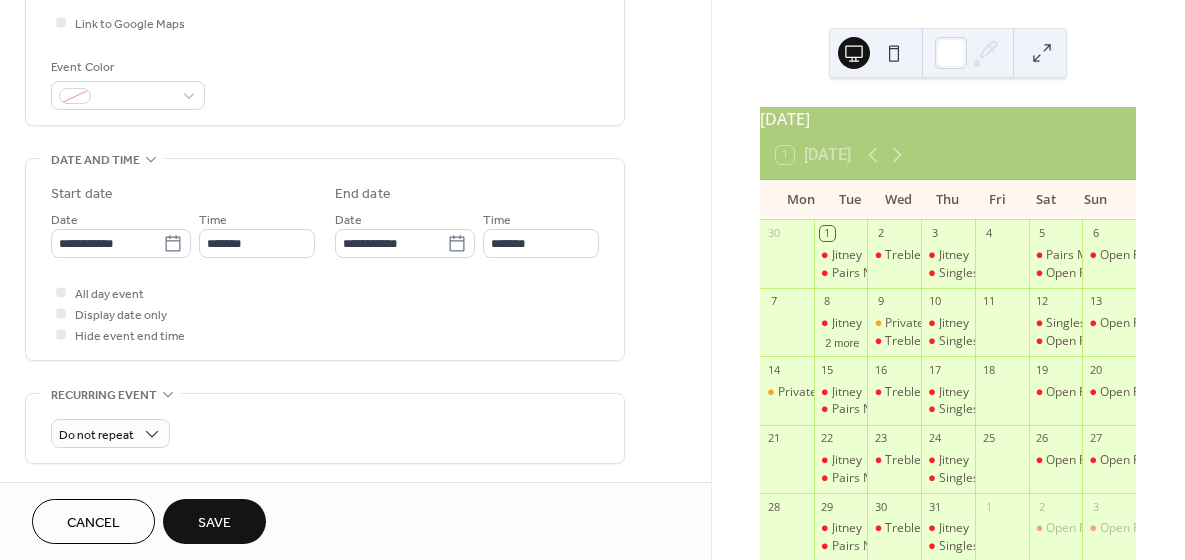 type on "*******" 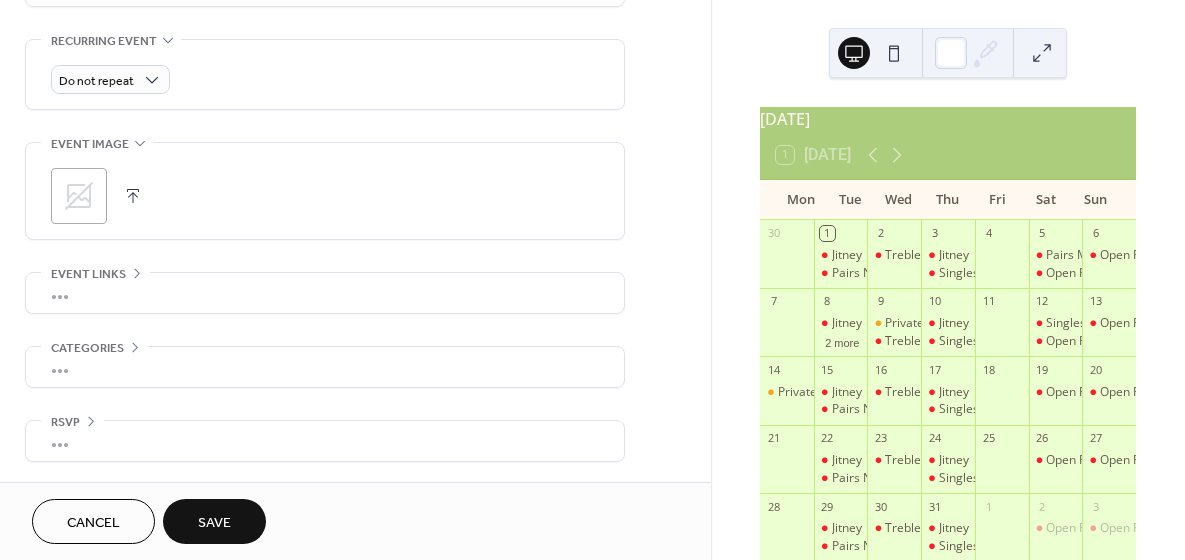 scroll, scrollTop: 852, scrollLeft: 0, axis: vertical 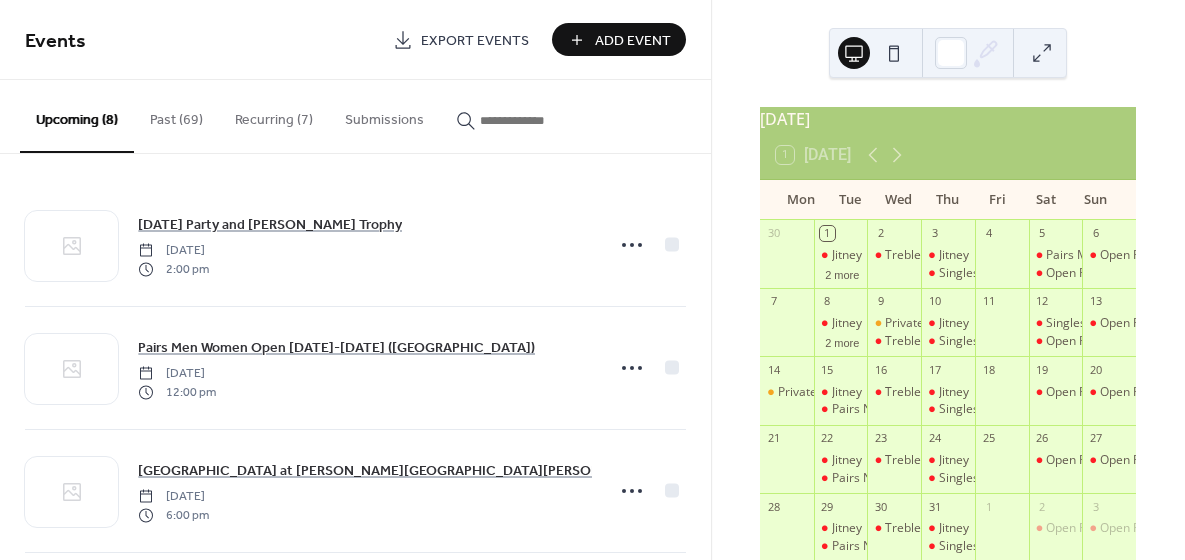 click on "15" at bounding box center (827, 369) 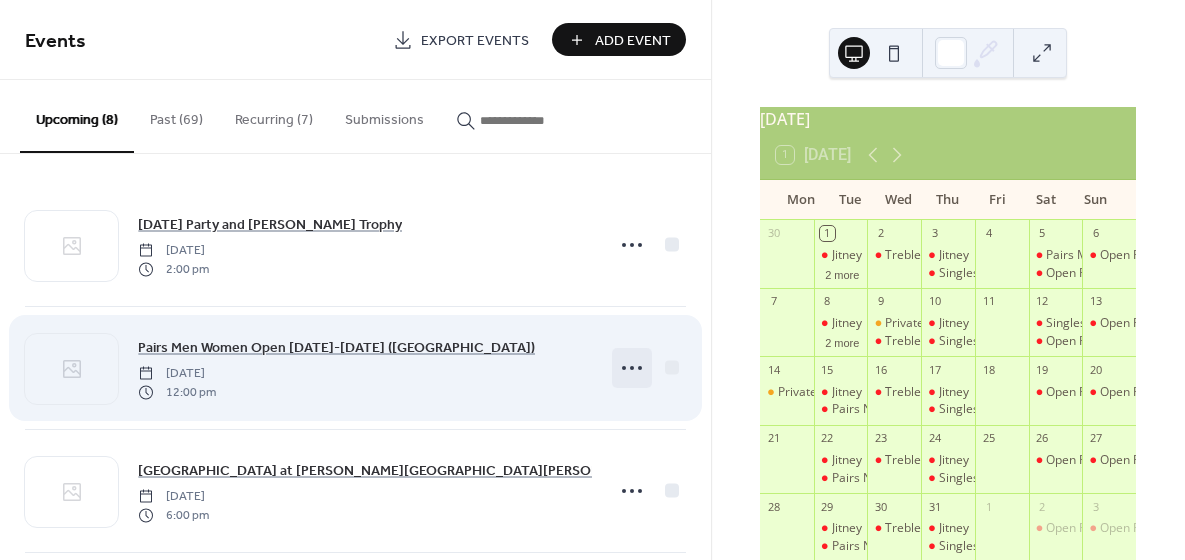 scroll, scrollTop: 0, scrollLeft: 0, axis: both 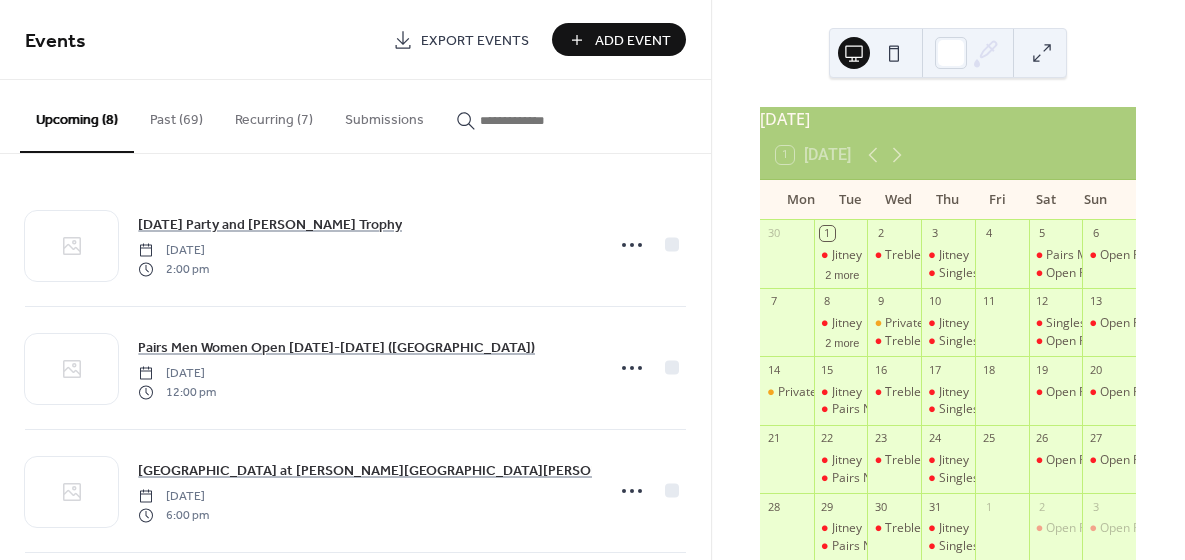 click on "15" at bounding box center [827, 369] 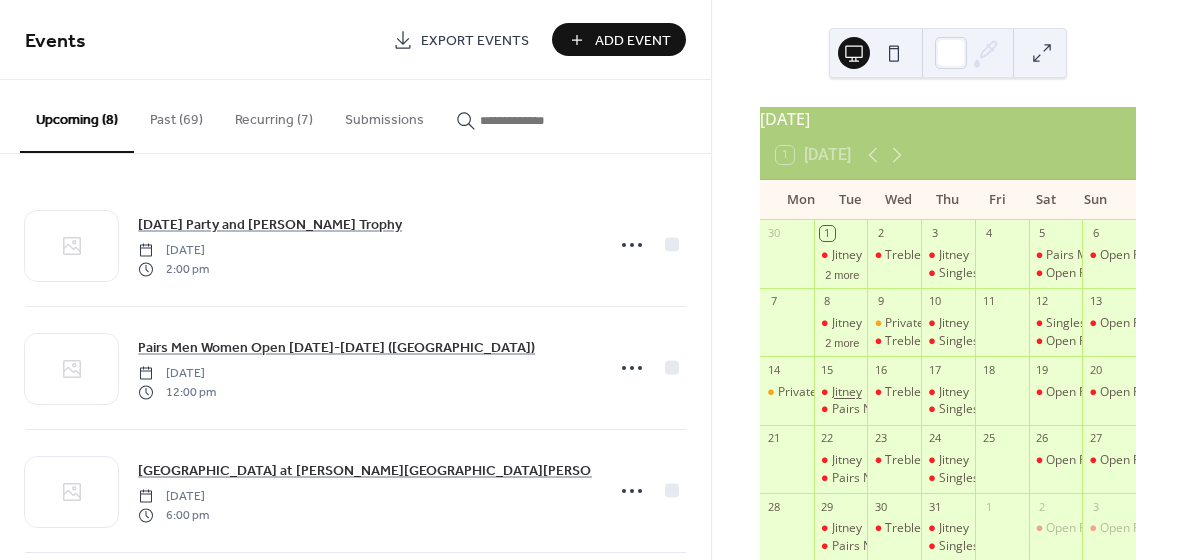 click on "Jitney" at bounding box center [847, 392] 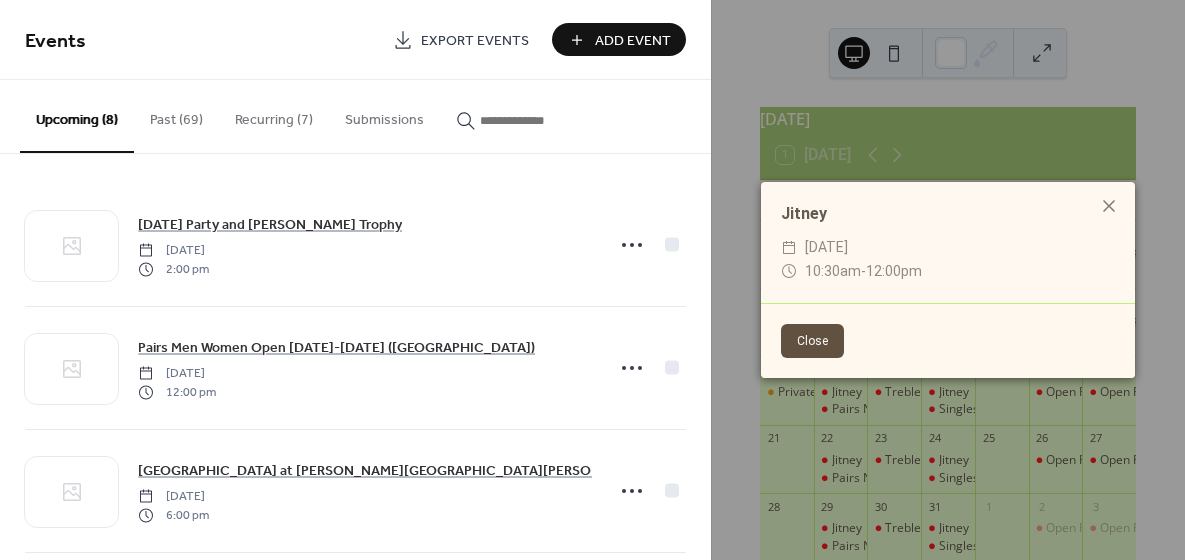 click on "Close" at bounding box center (812, 341) 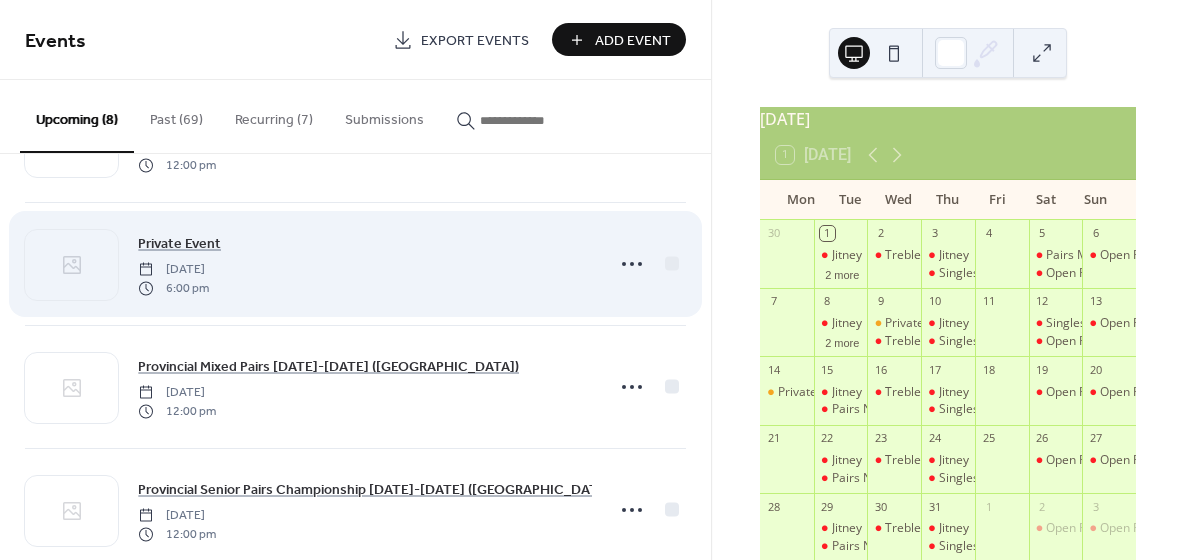 scroll, scrollTop: 637, scrollLeft: 0, axis: vertical 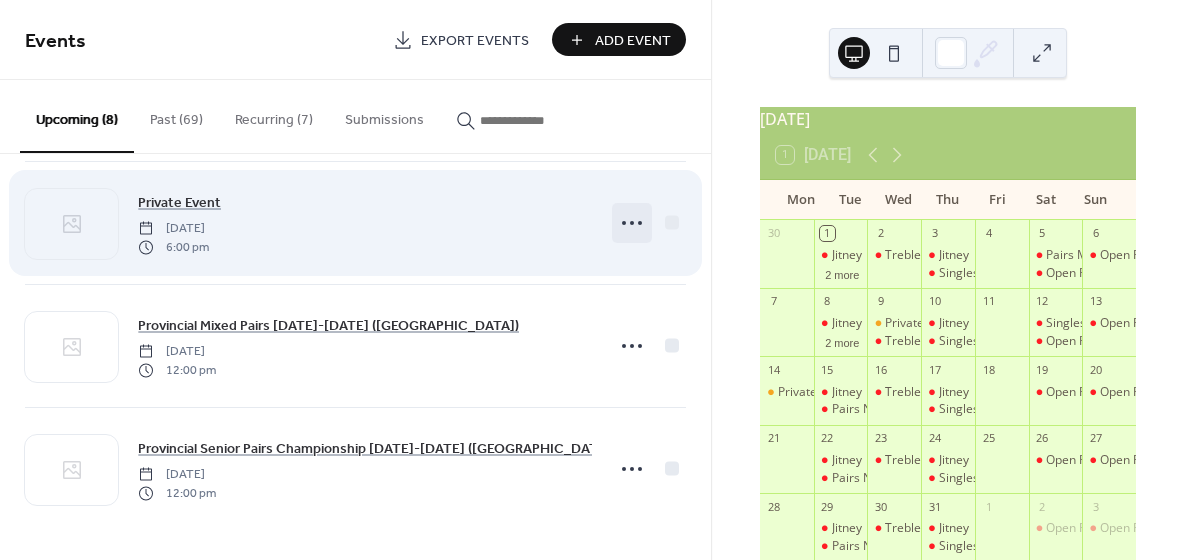 click 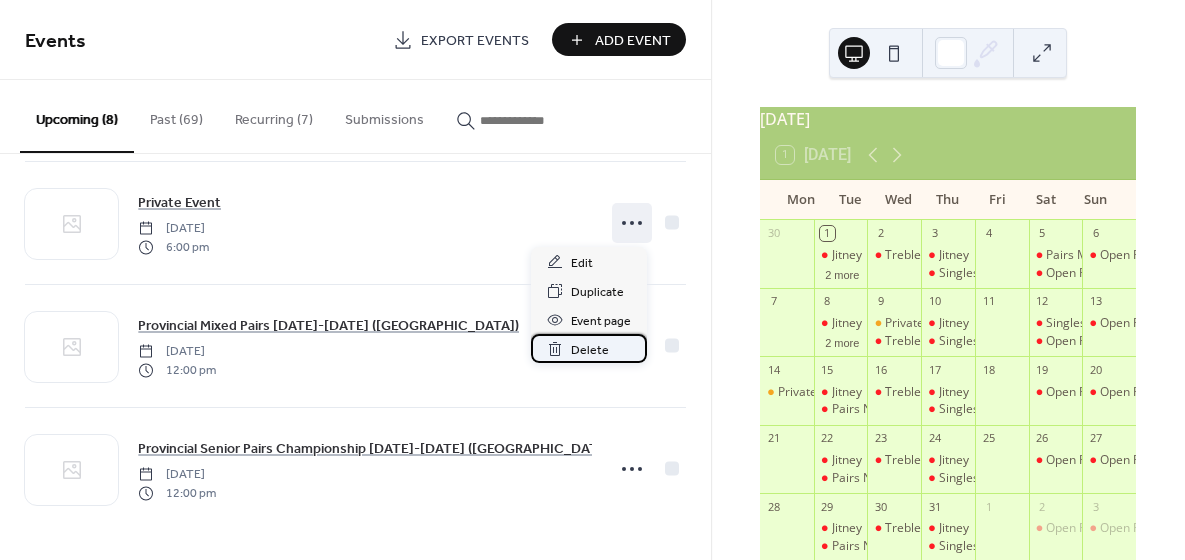click on "Delete" at bounding box center [590, 350] 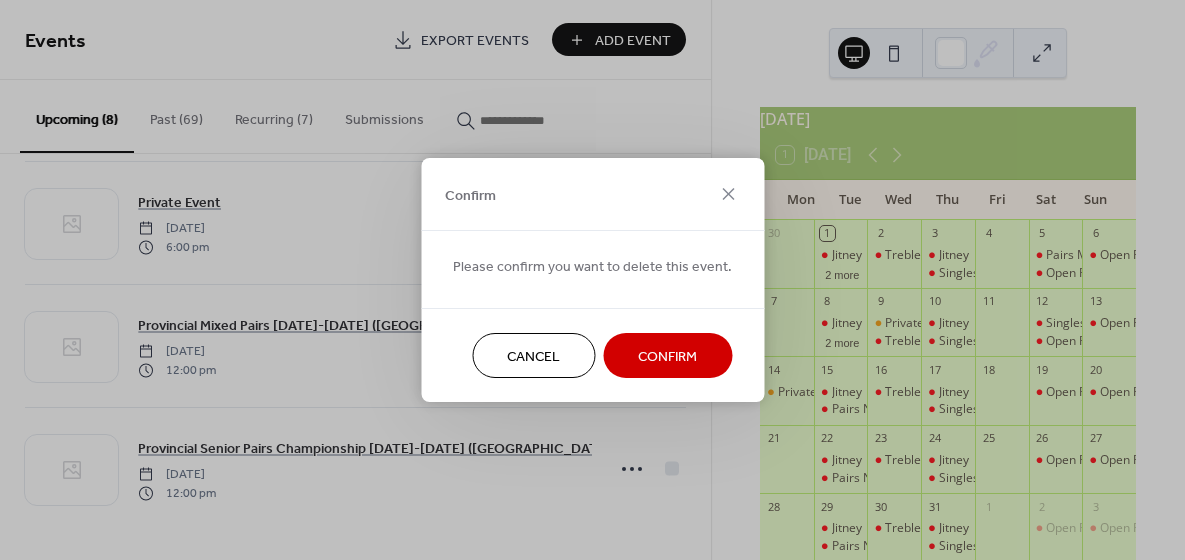 click on "Confirm" at bounding box center [667, 355] 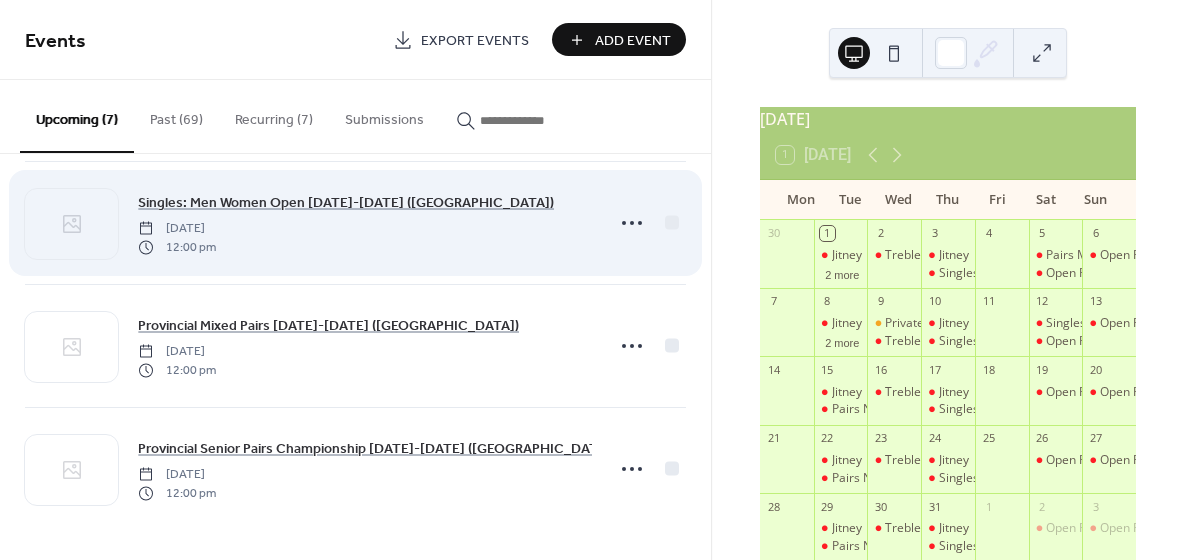 scroll, scrollTop: 514, scrollLeft: 0, axis: vertical 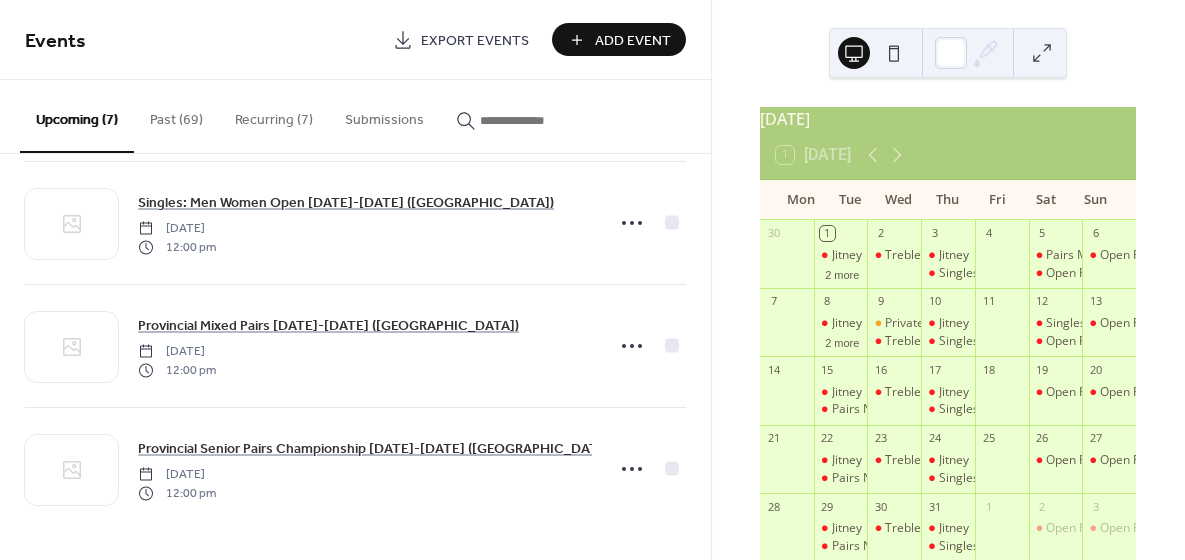 click on "Add Event" at bounding box center (633, 41) 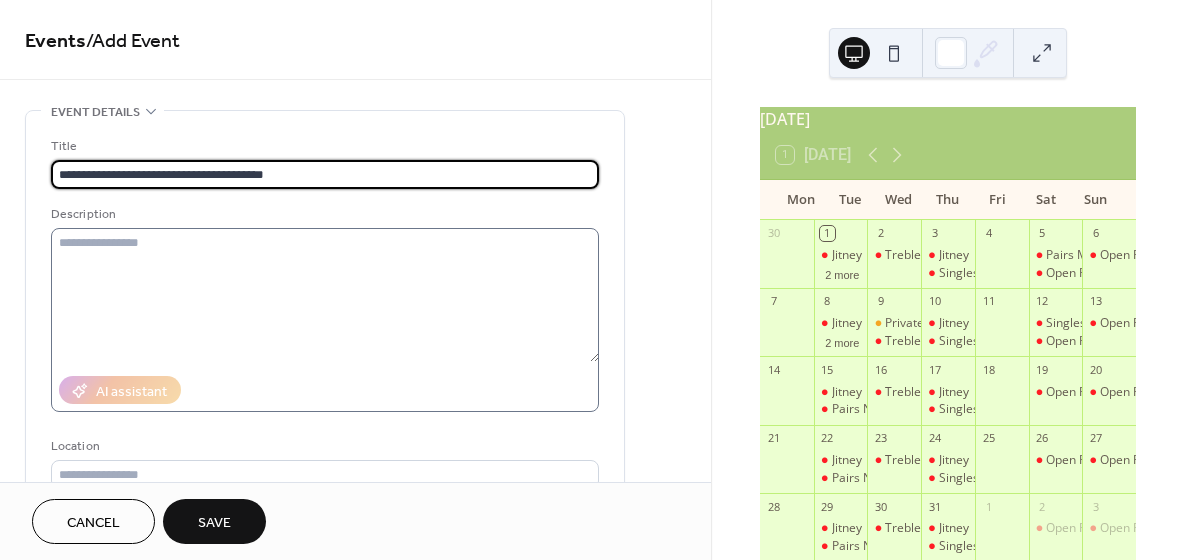 type on "**********" 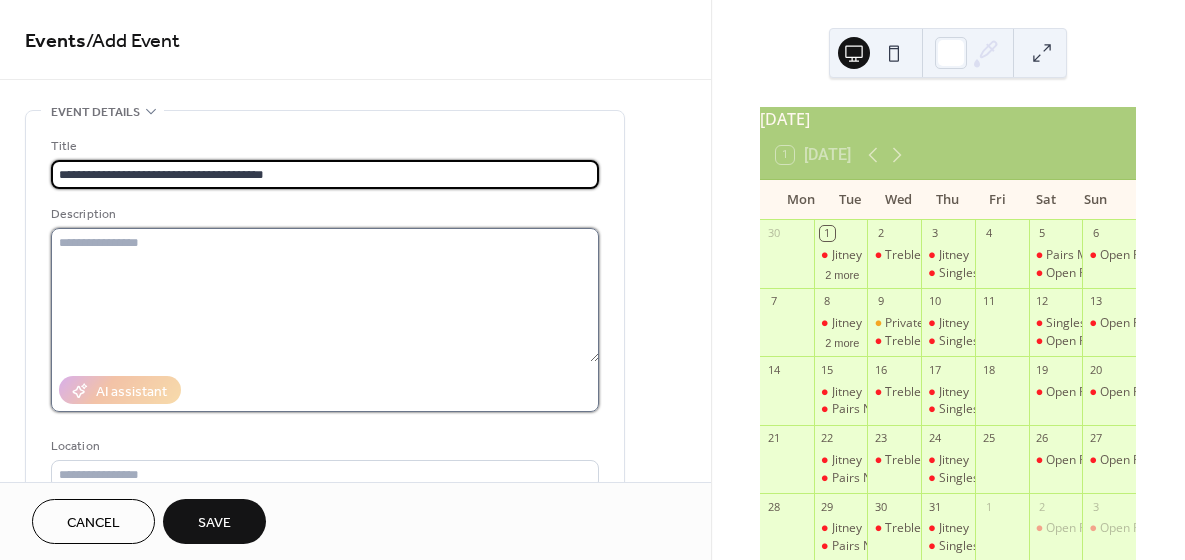 click at bounding box center [325, 295] 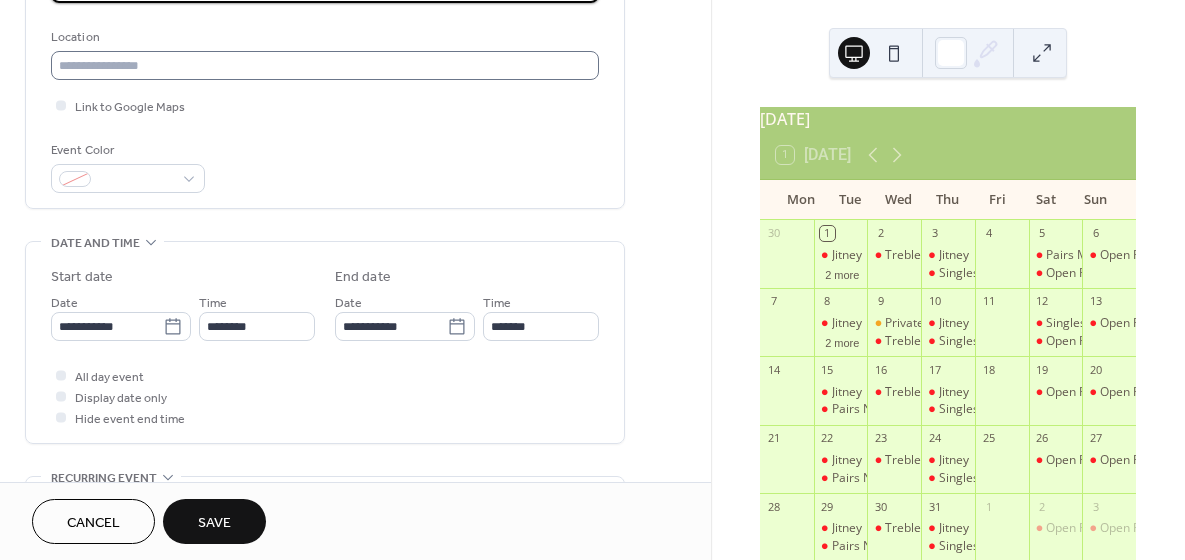 scroll, scrollTop: 413, scrollLeft: 0, axis: vertical 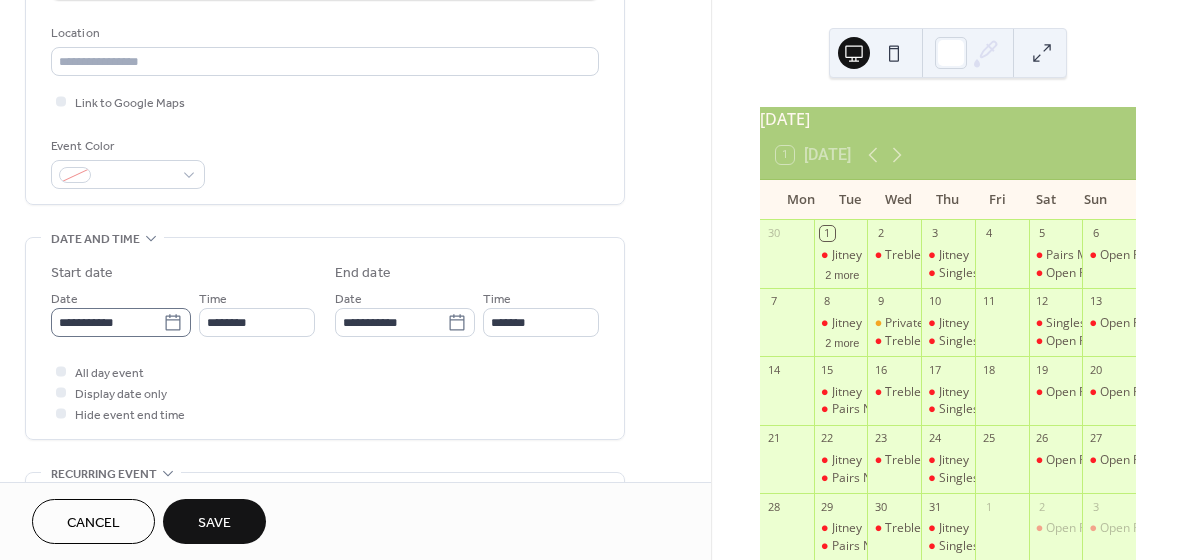type on "**********" 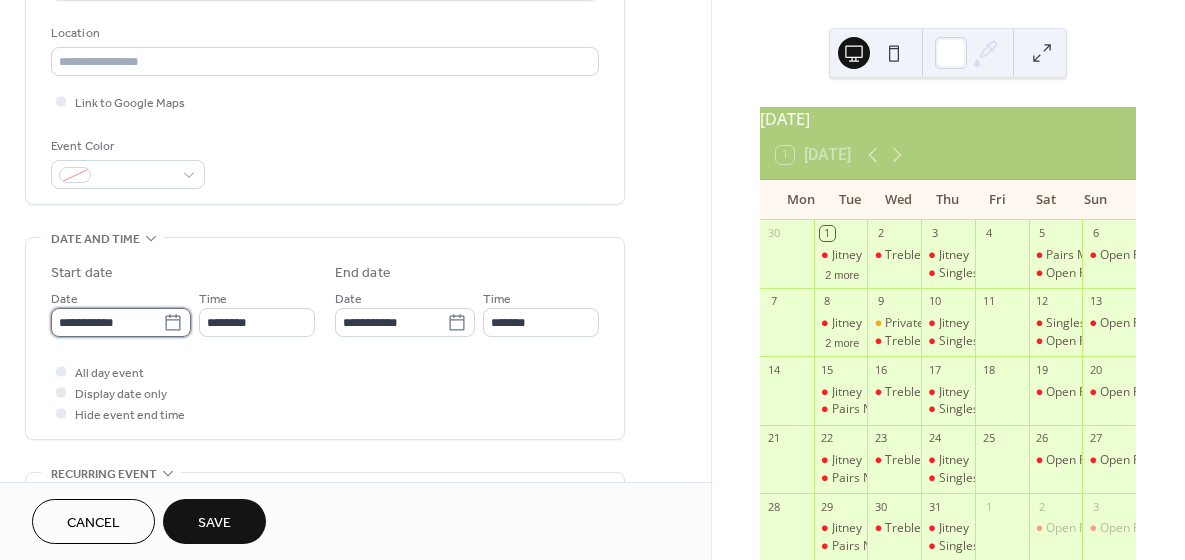 click on "**********" at bounding box center (107, 322) 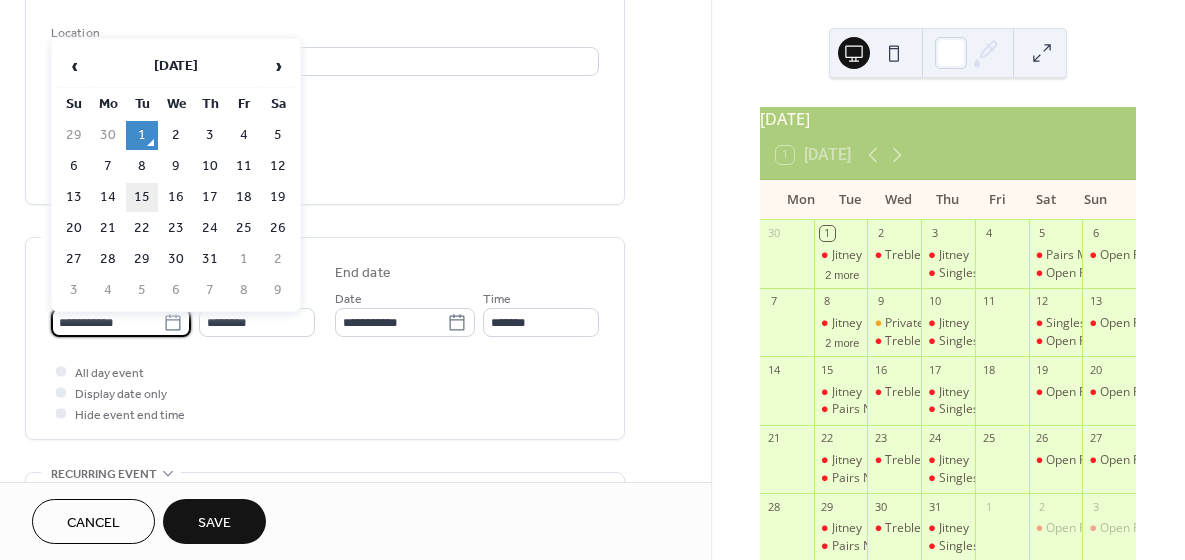click on "15" at bounding box center [142, 197] 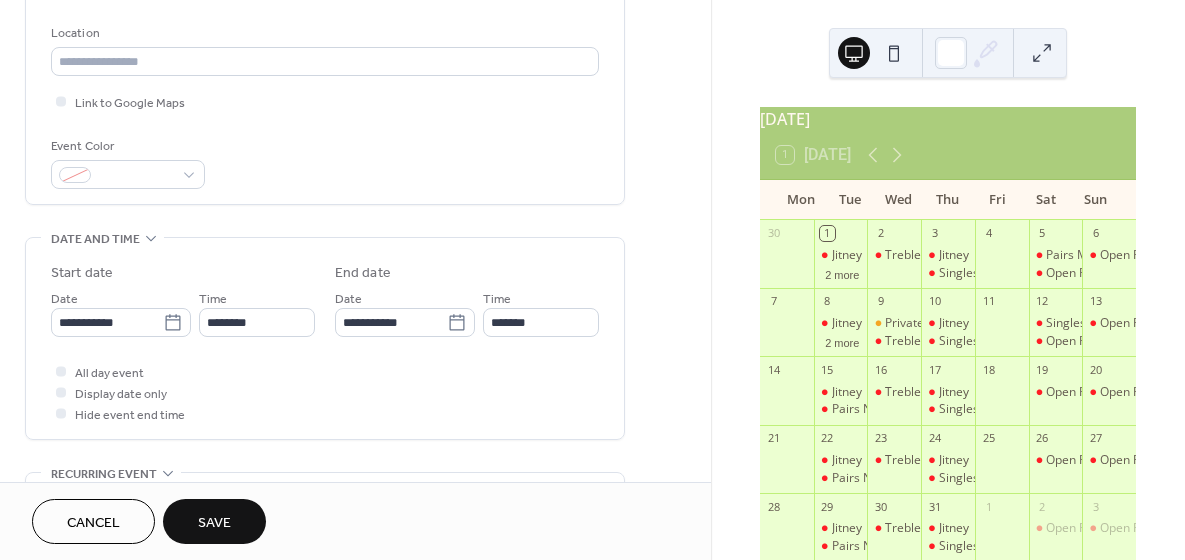 type on "**********" 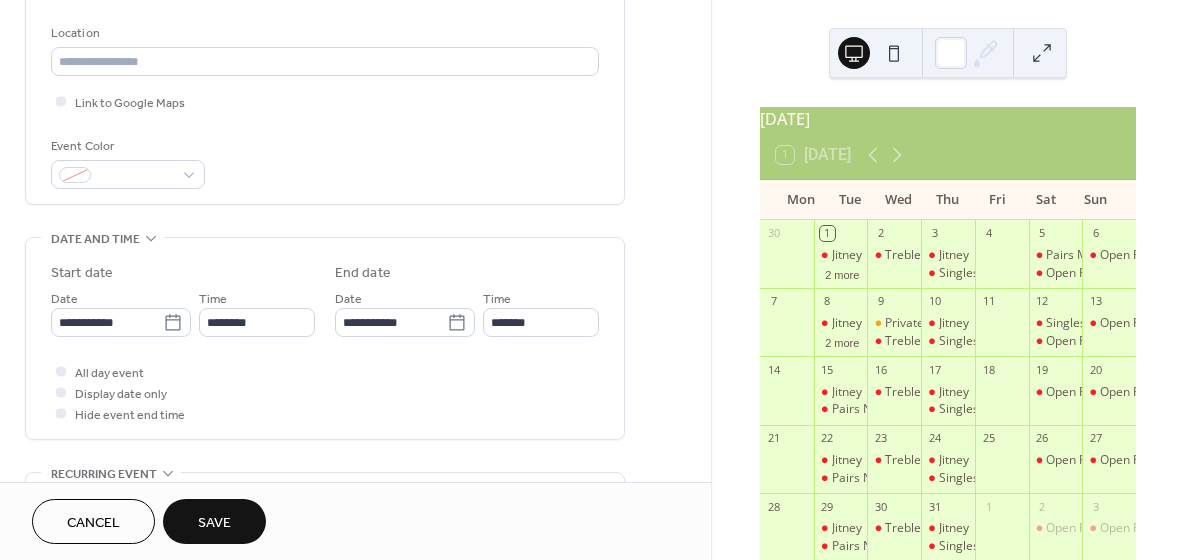 type on "**********" 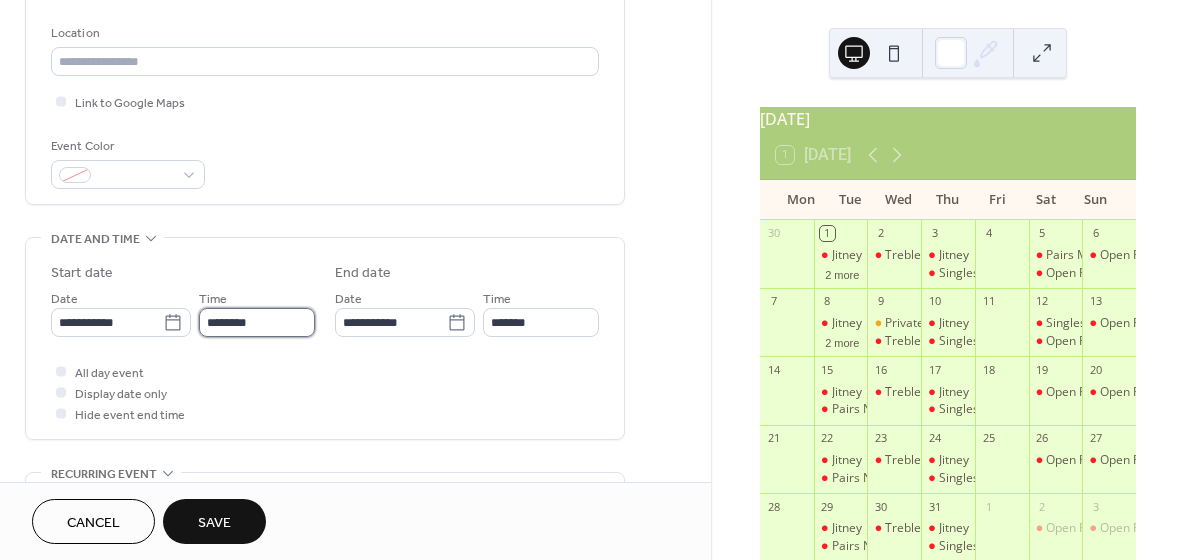 click on "********" at bounding box center (257, 322) 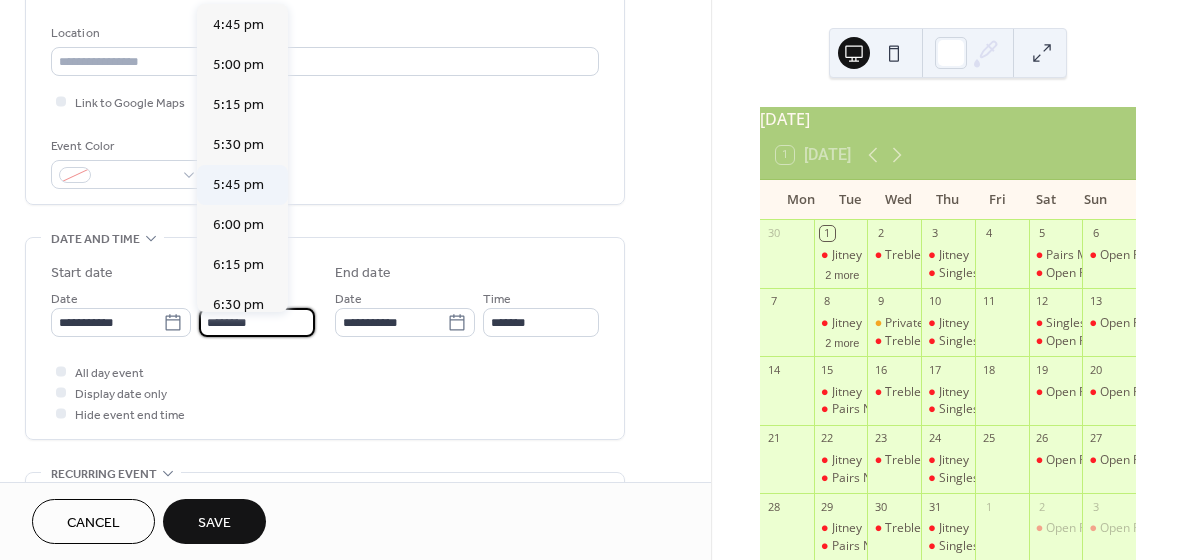 scroll, scrollTop: 2699, scrollLeft: 0, axis: vertical 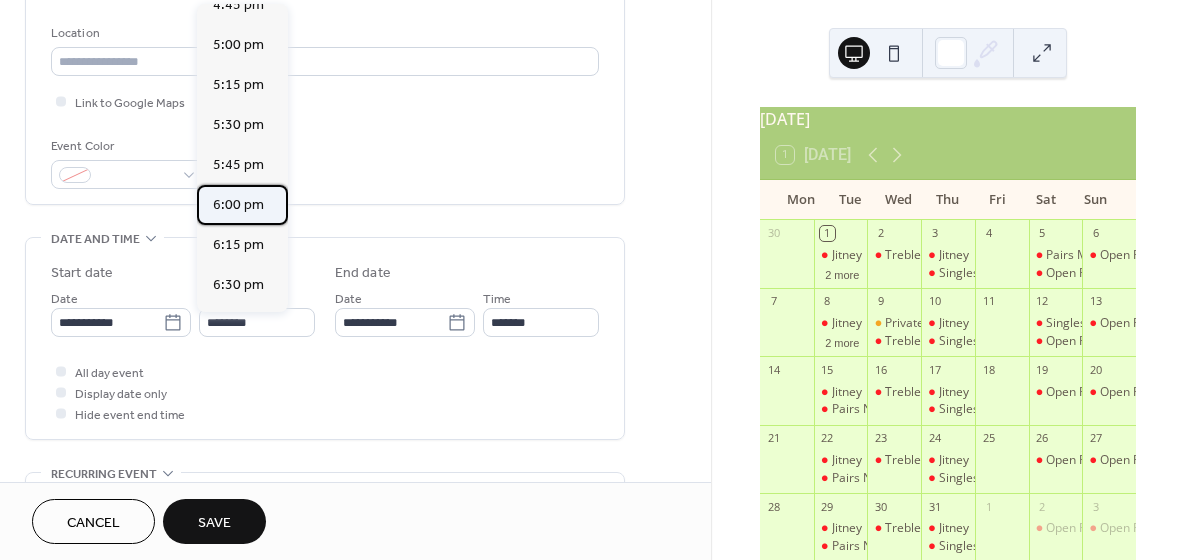 click on "6:00 pm" at bounding box center [238, 205] 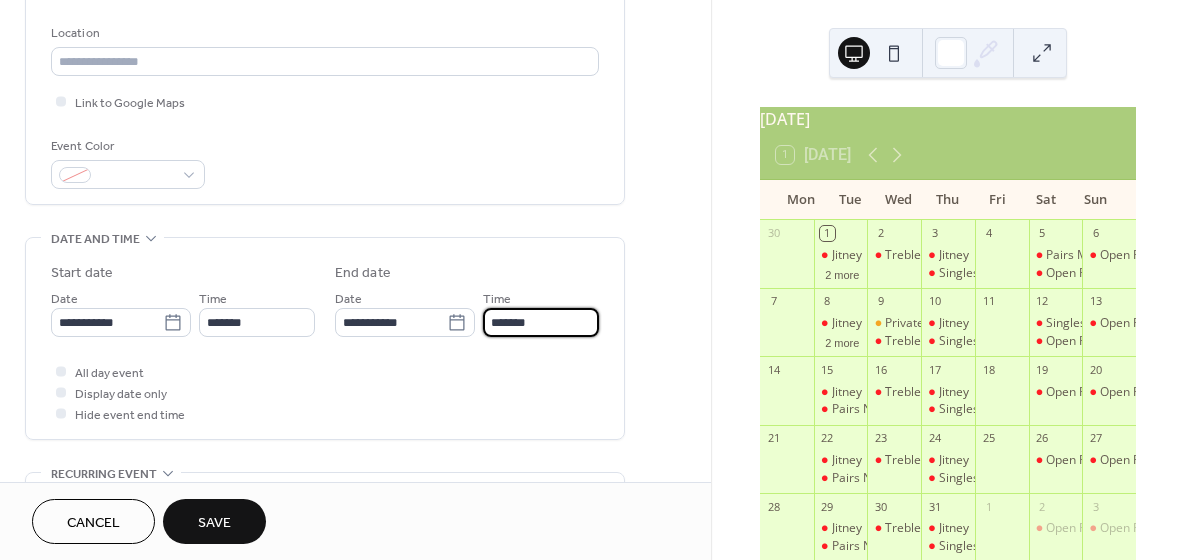 click on "*******" at bounding box center (541, 322) 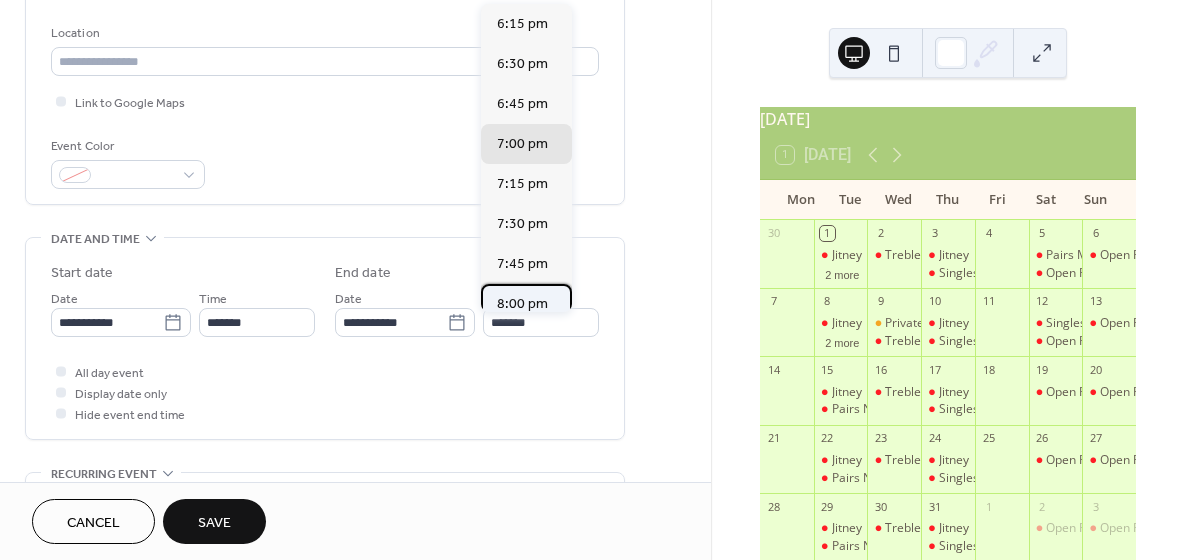click on "8:00 pm" at bounding box center (526, 304) 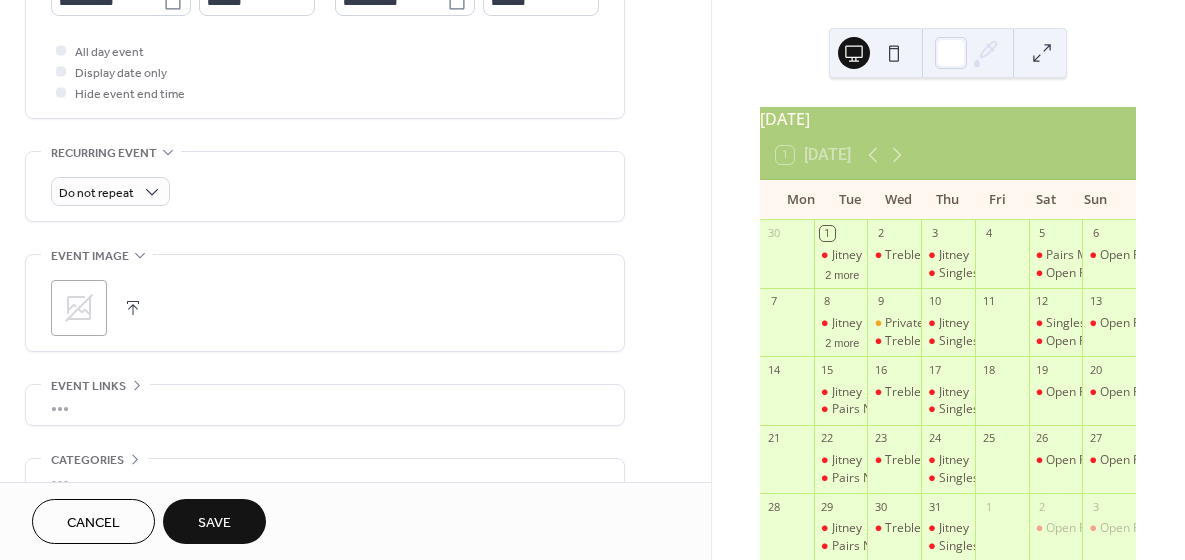 scroll, scrollTop: 742, scrollLeft: 0, axis: vertical 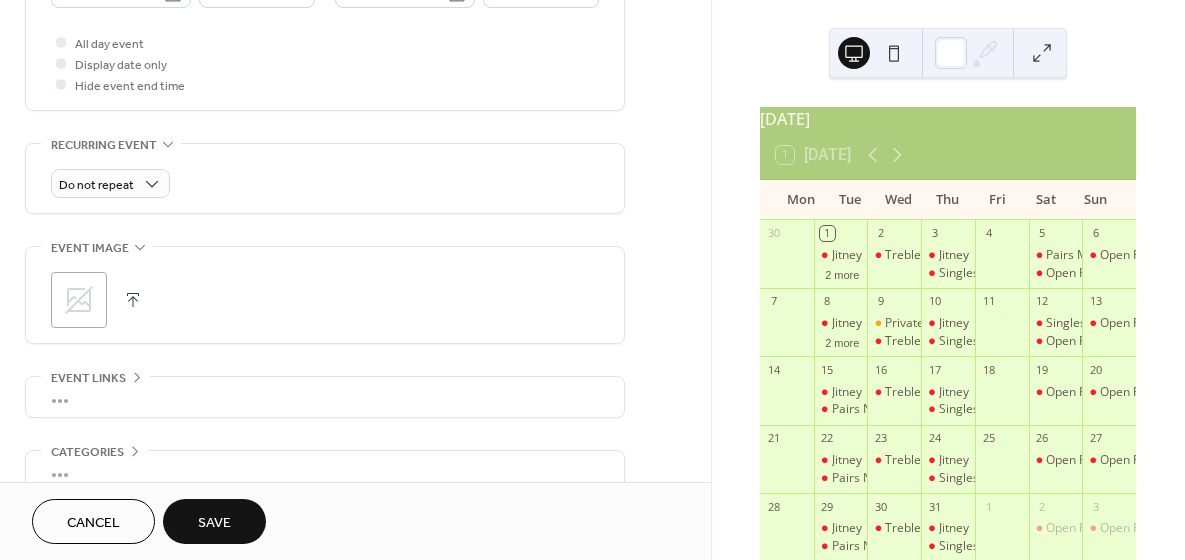 click on "Save" at bounding box center (214, 523) 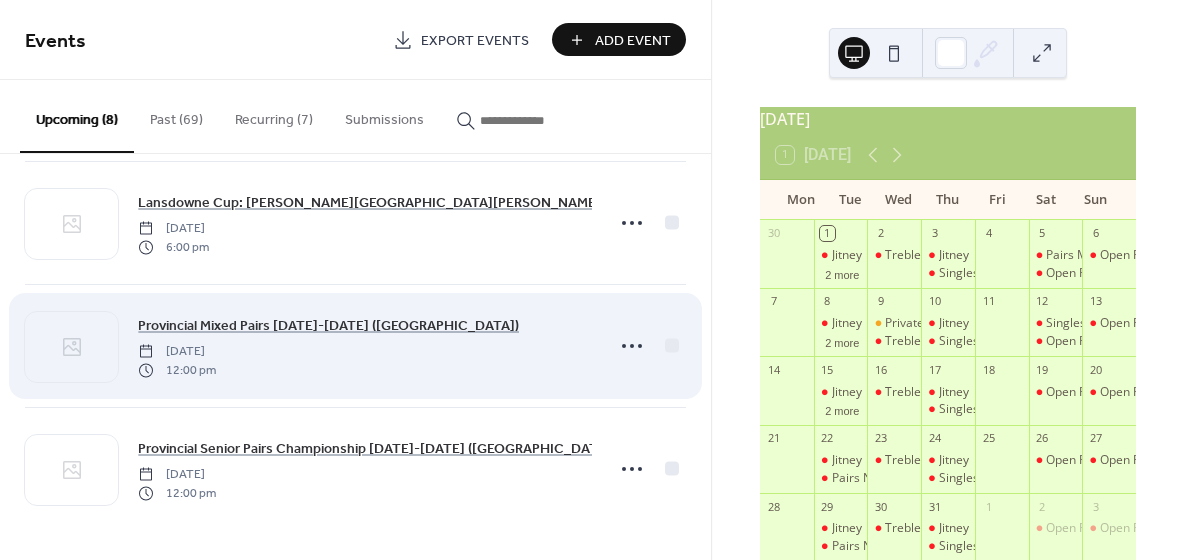scroll, scrollTop: 620, scrollLeft: 0, axis: vertical 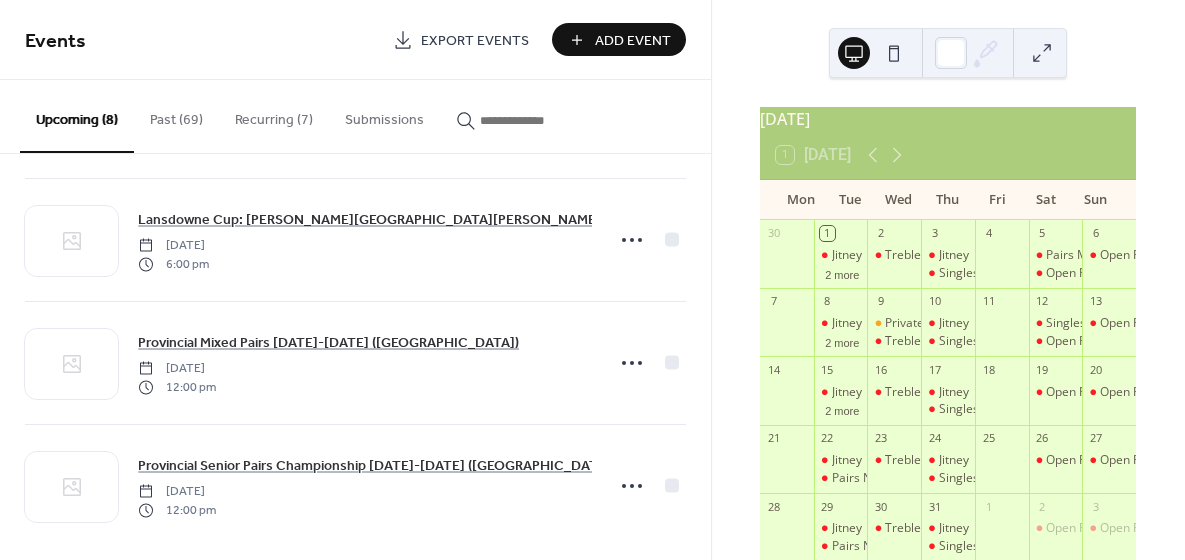 click on "Add Event" at bounding box center [633, 41] 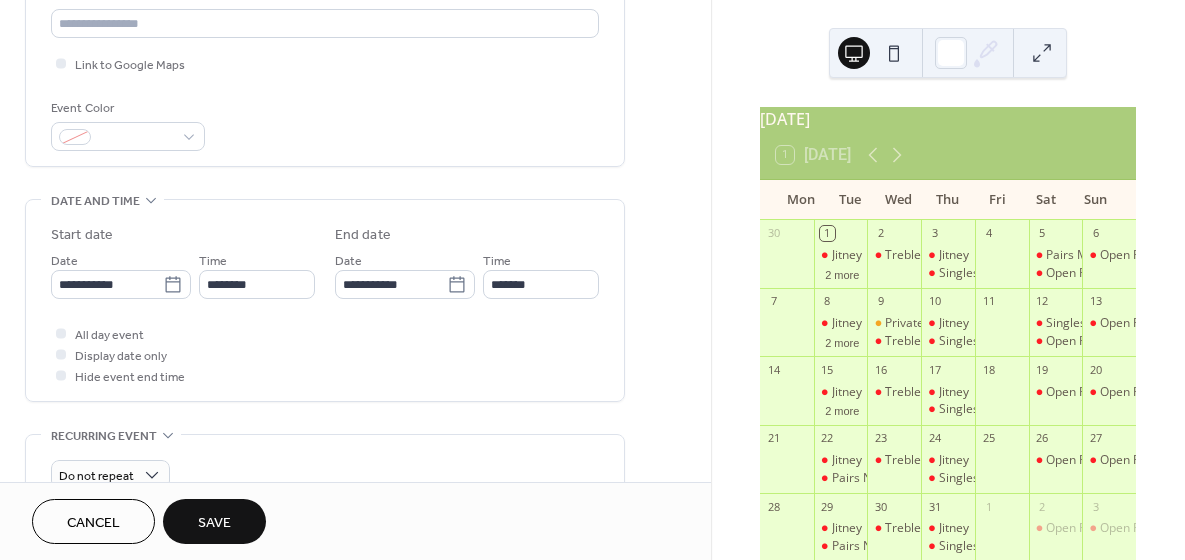 scroll, scrollTop: 472, scrollLeft: 0, axis: vertical 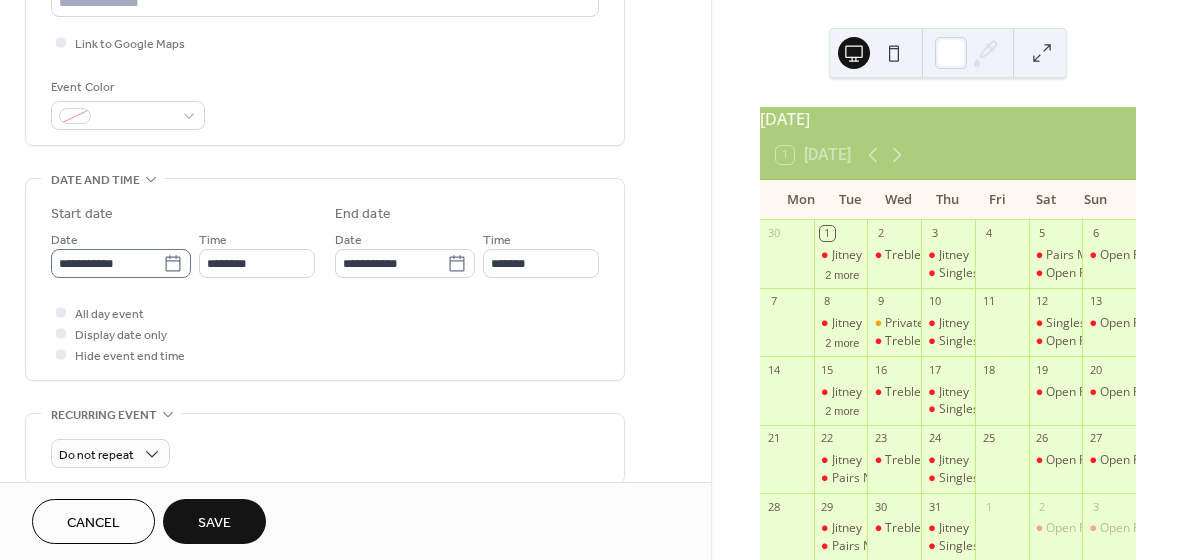 type on "**********" 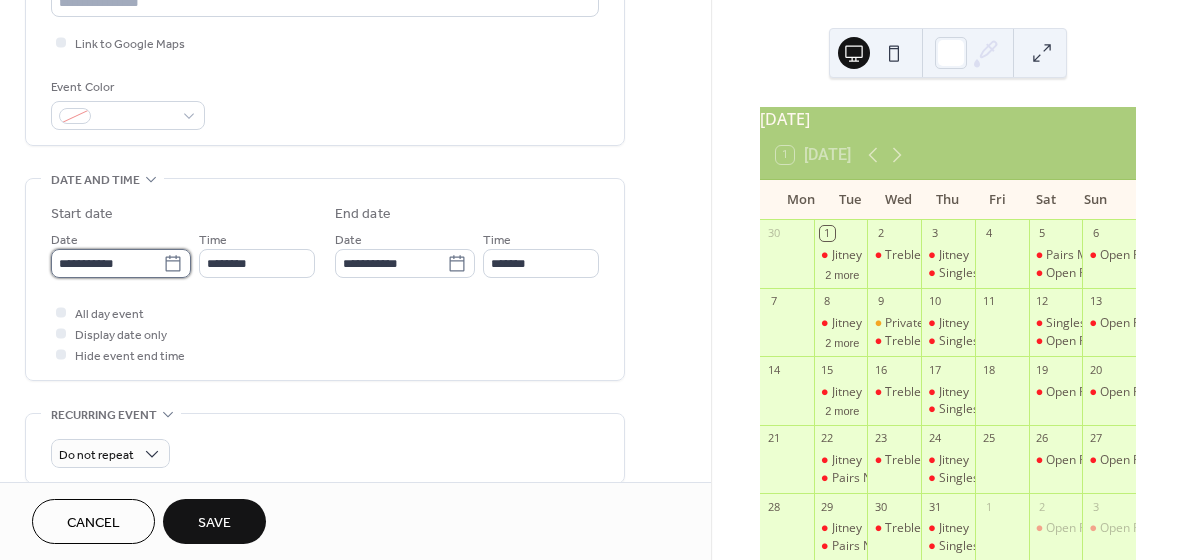 click on "**********" at bounding box center [107, 263] 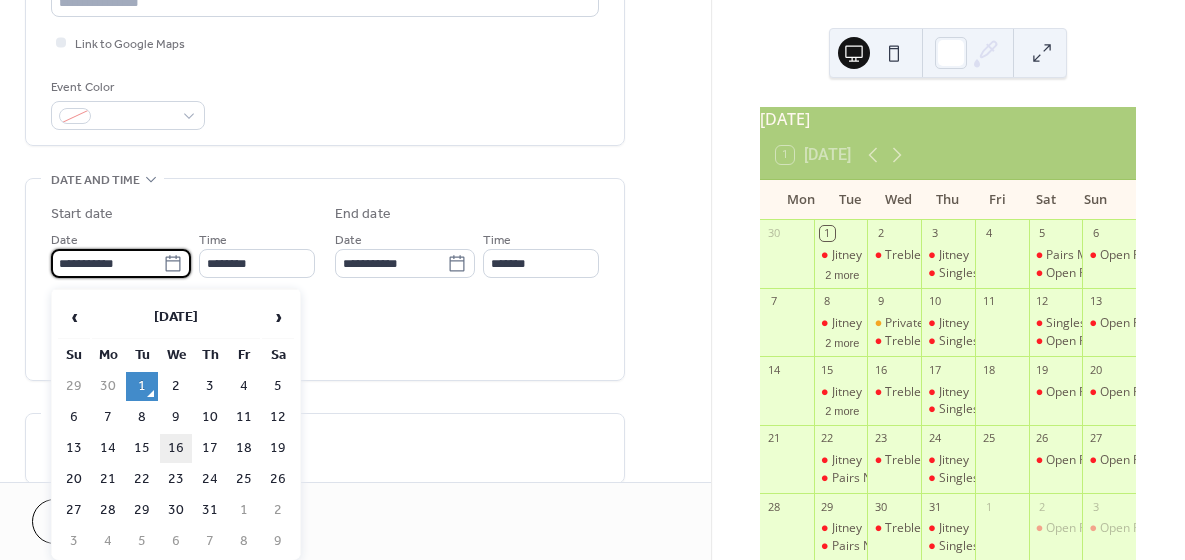click on "16" at bounding box center (176, 448) 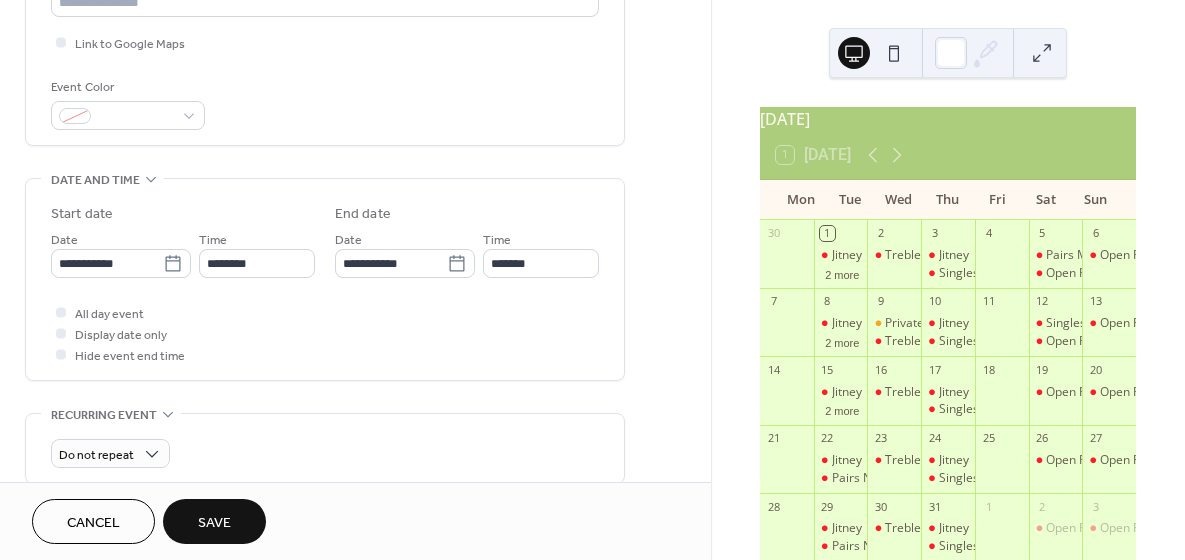 type on "**********" 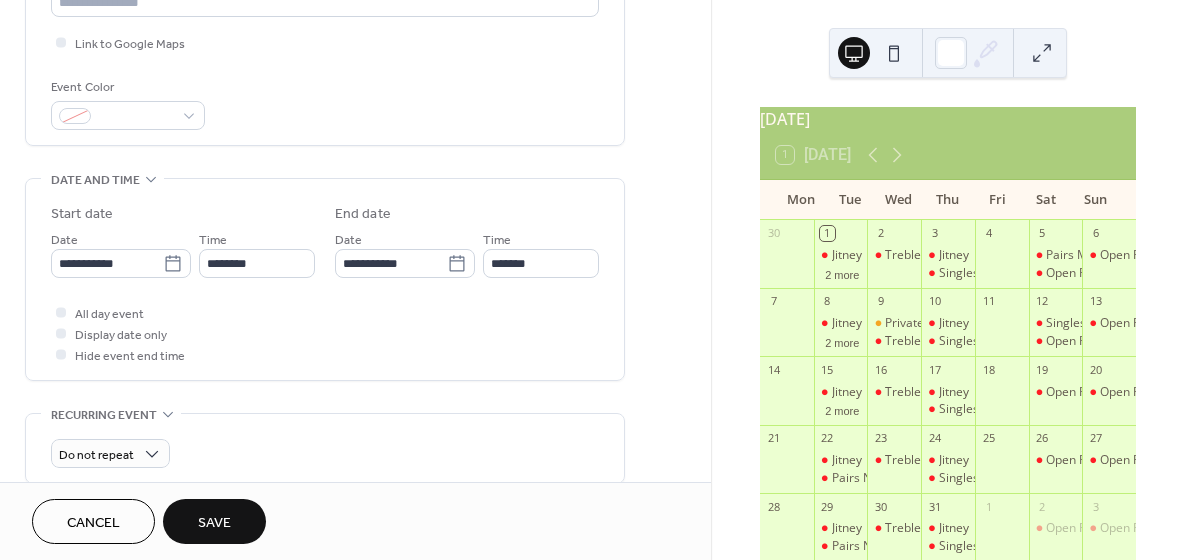 type on "**********" 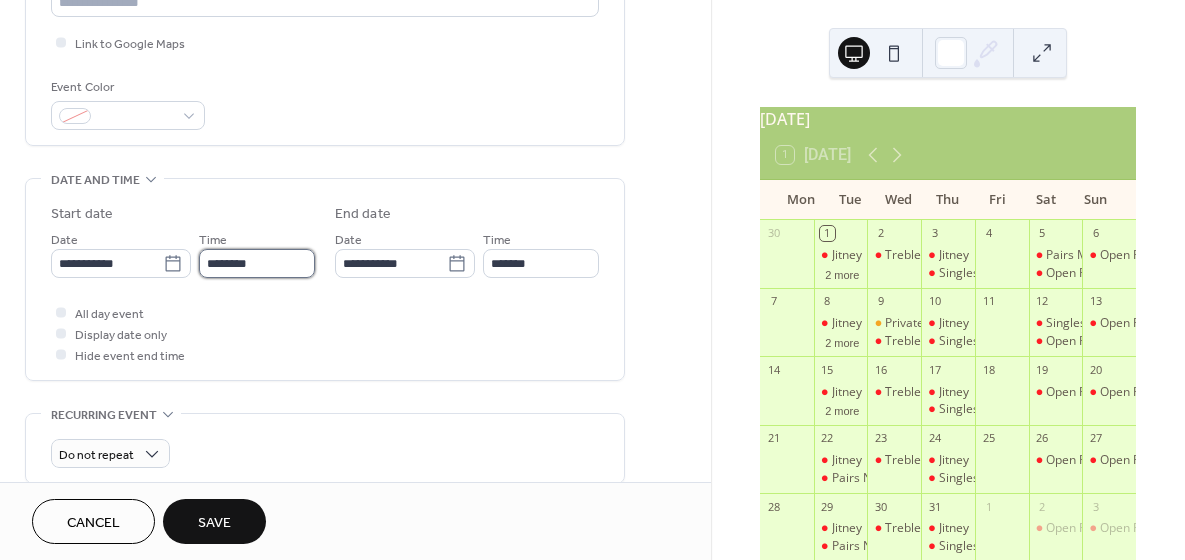 click on "********" at bounding box center (257, 263) 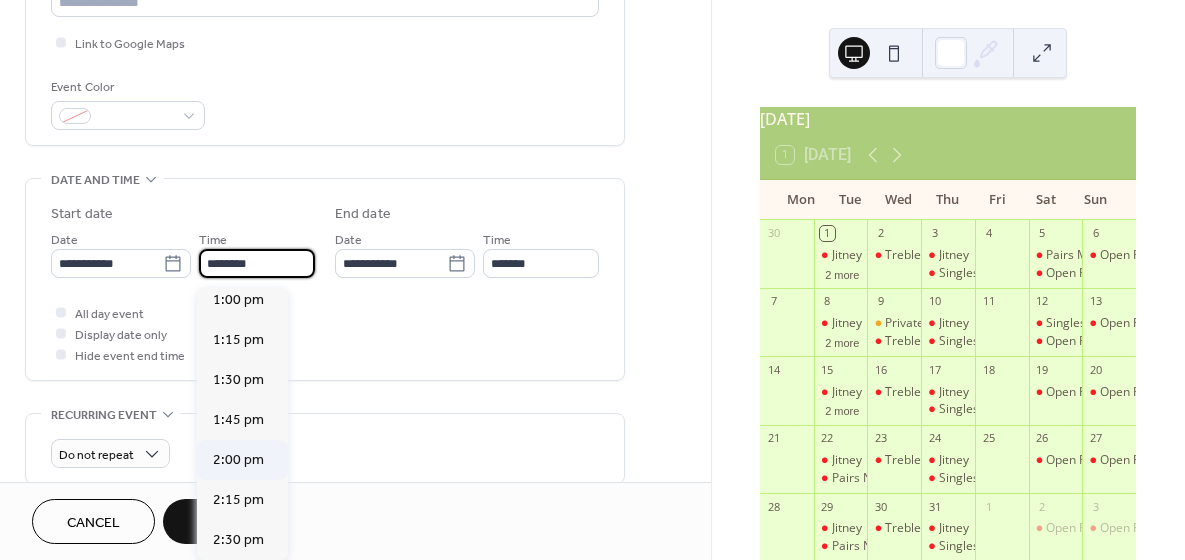 scroll, scrollTop: 2087, scrollLeft: 0, axis: vertical 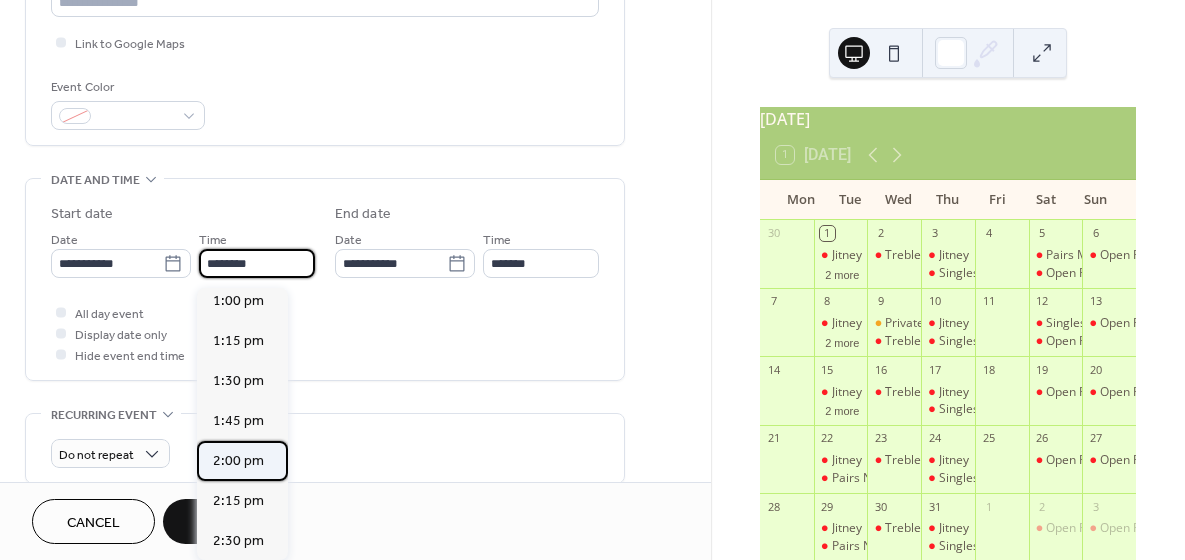 click on "2:00 pm" at bounding box center (238, 461) 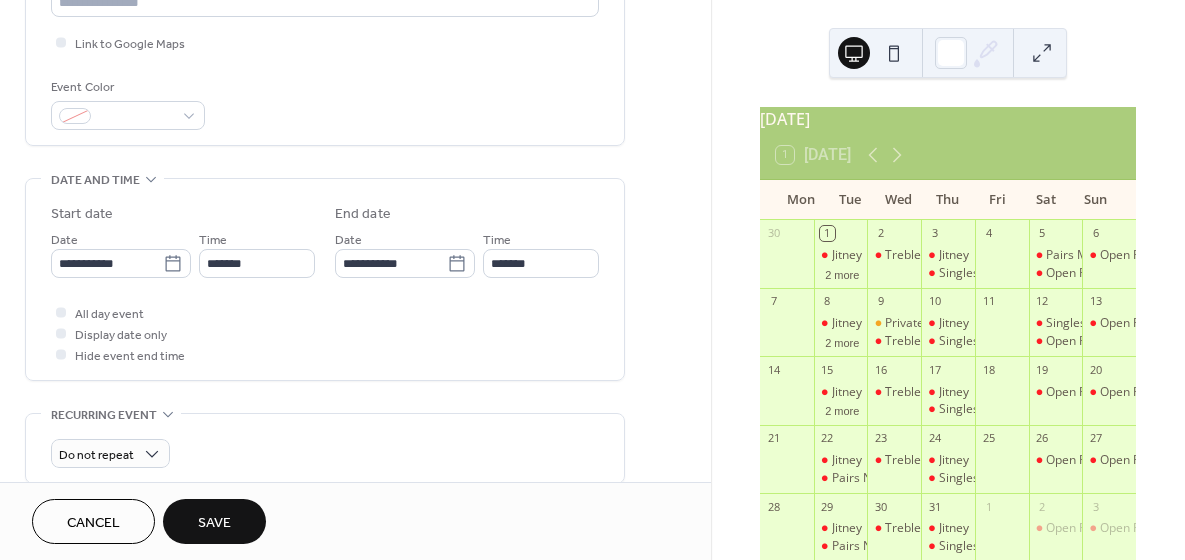 type on "*******" 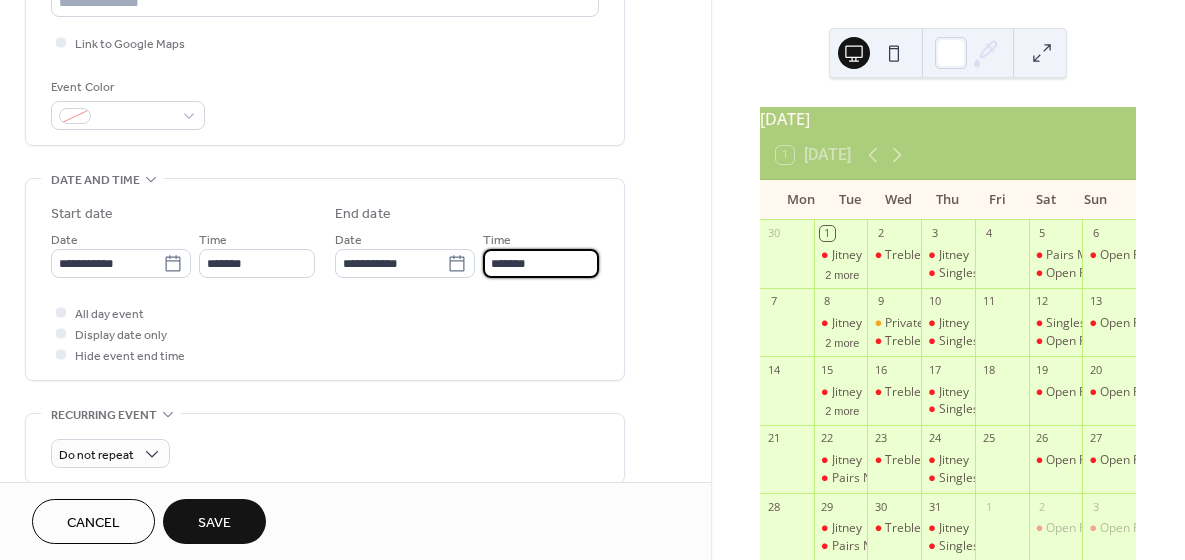 click on "*******" at bounding box center [541, 263] 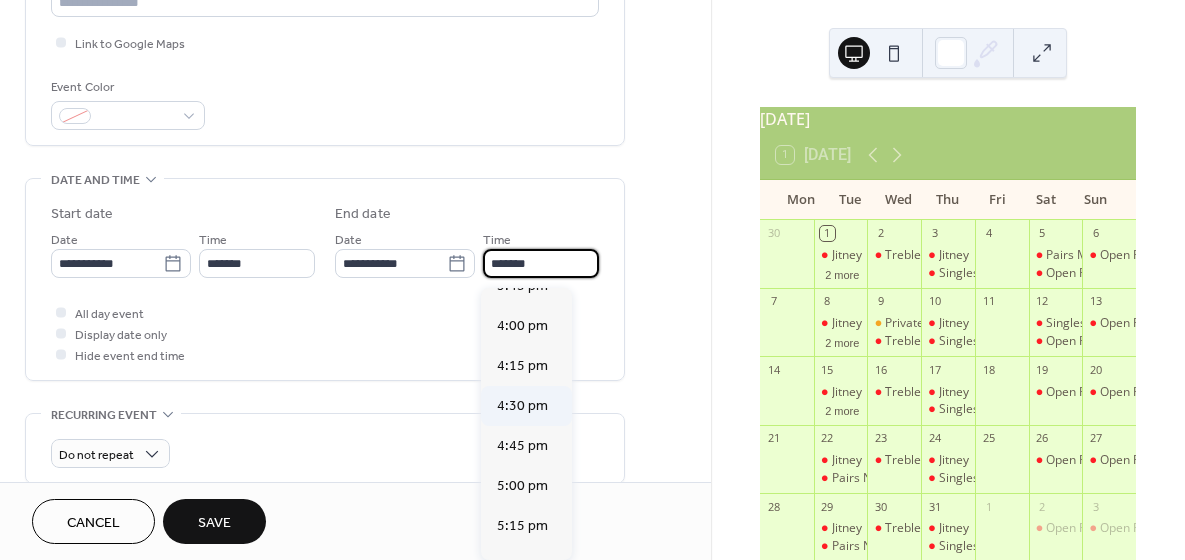 scroll, scrollTop: 269, scrollLeft: 0, axis: vertical 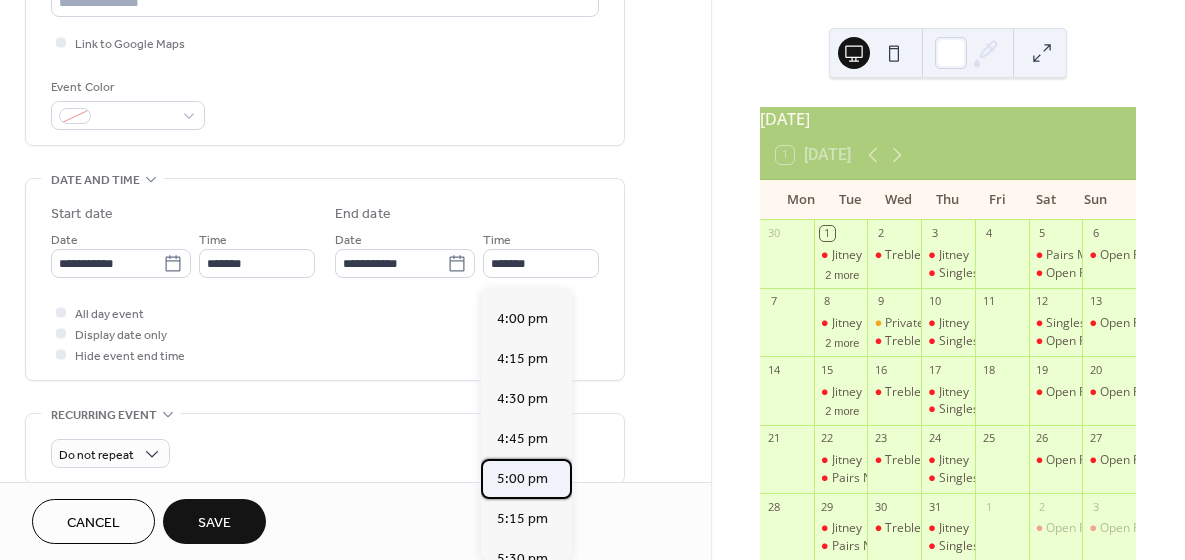 click on "5:00 pm" at bounding box center [522, 479] 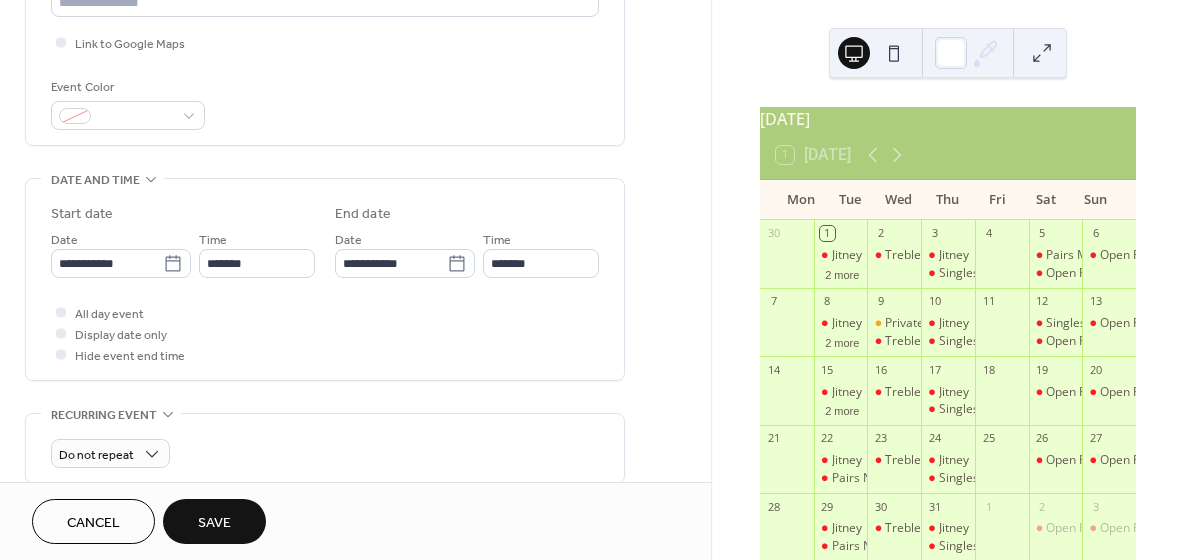 type on "*******" 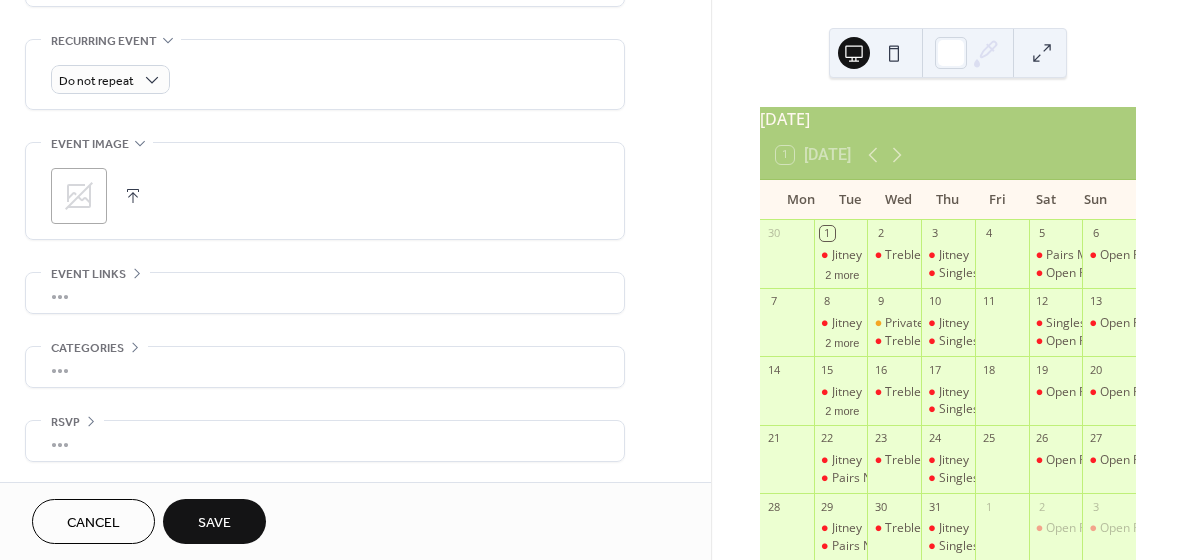 scroll, scrollTop: 851, scrollLeft: 0, axis: vertical 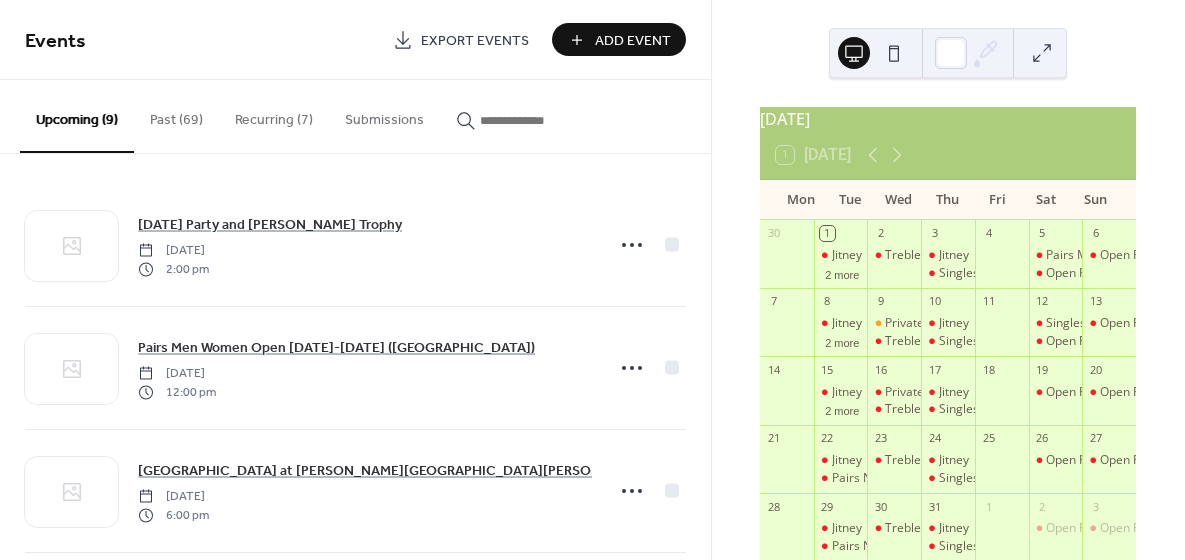 click on "Add Event" at bounding box center [633, 41] 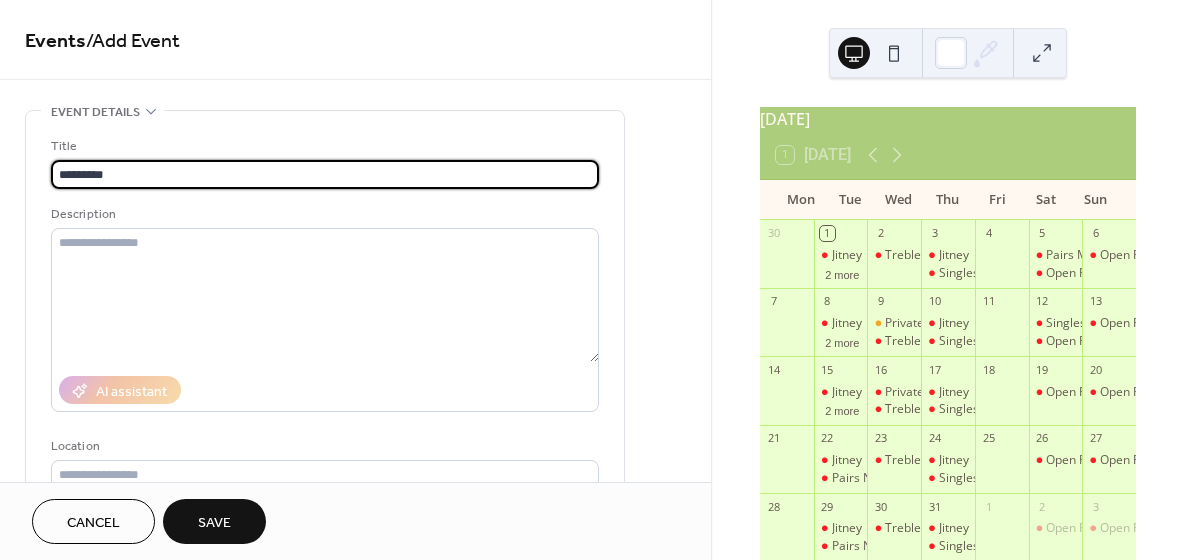 click on "*********" at bounding box center [325, 174] 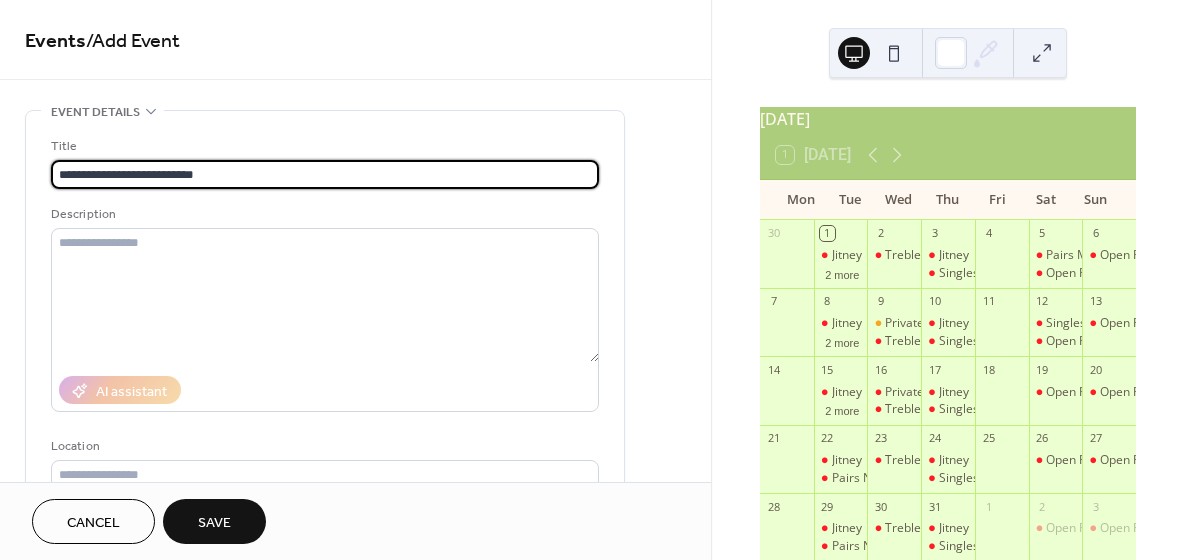 click on "**********" at bounding box center (325, 174) 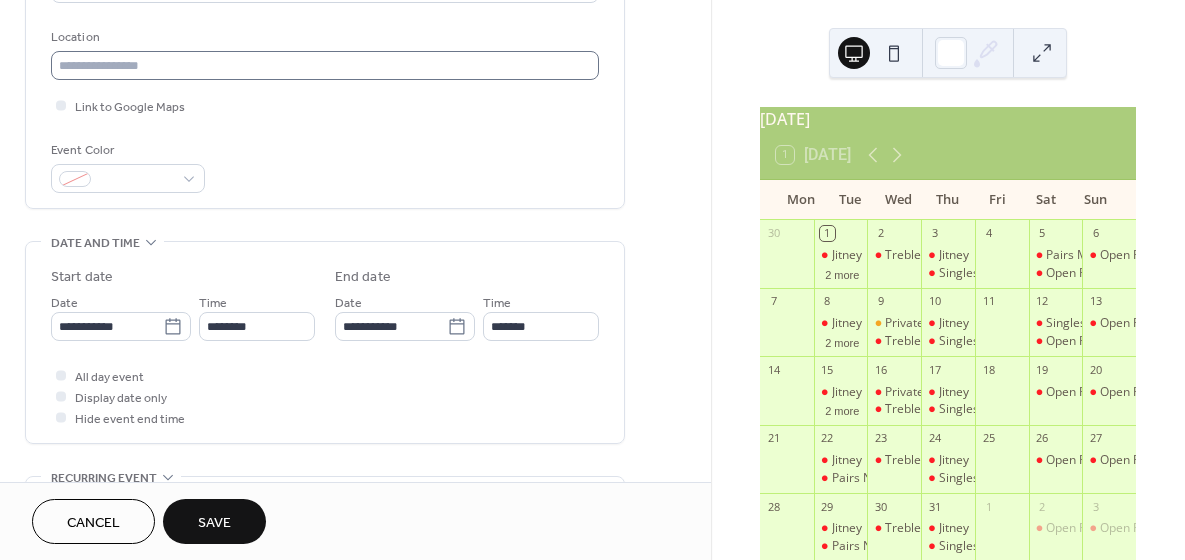 scroll, scrollTop: 454, scrollLeft: 0, axis: vertical 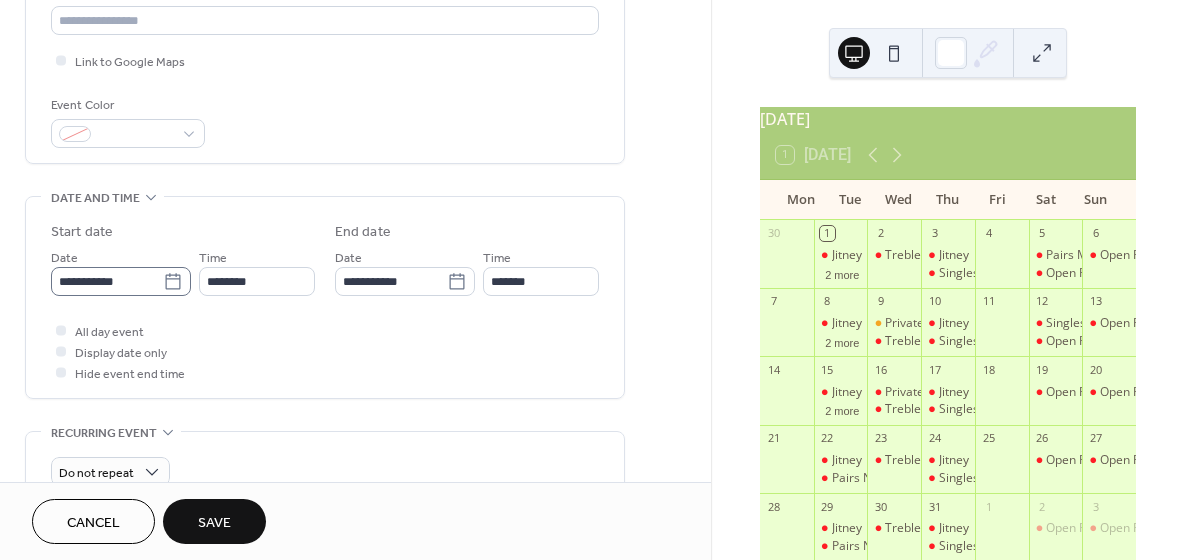 type on "**********" 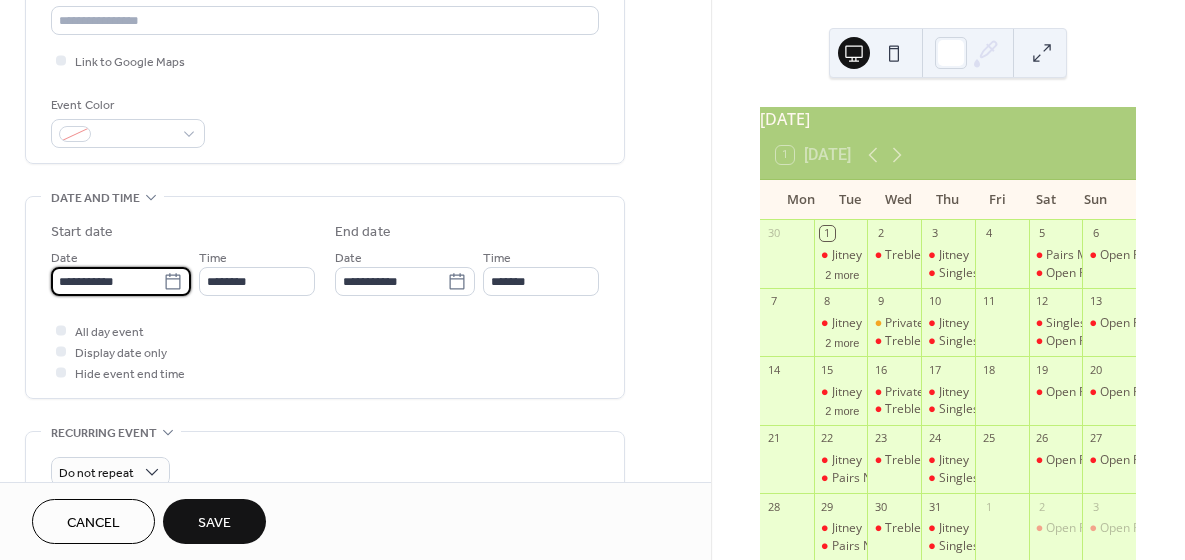 click on "**********" at bounding box center (107, 281) 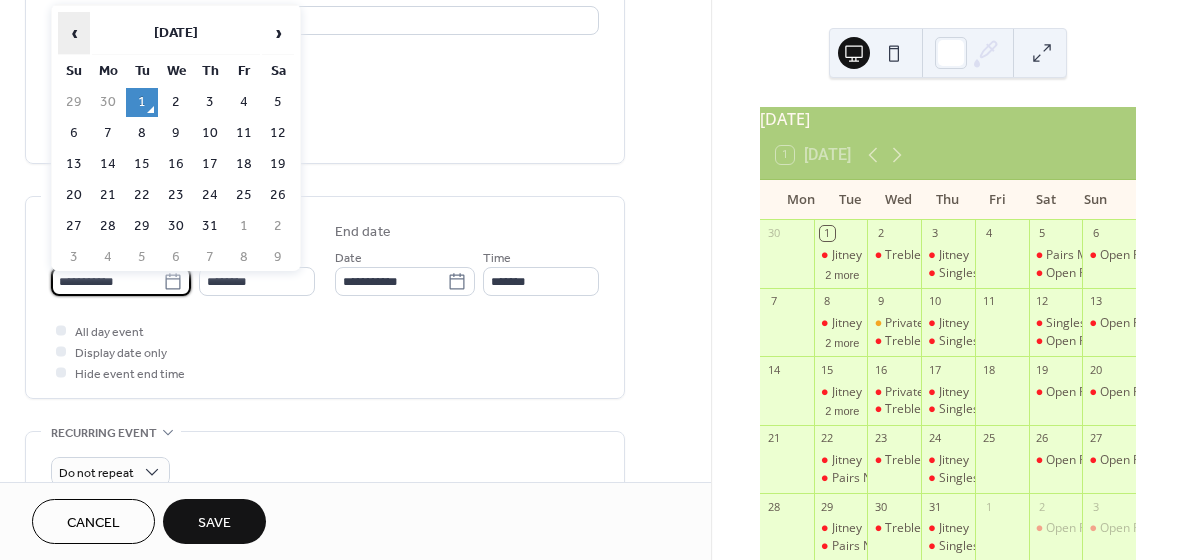 click on "‹" at bounding box center (74, 33) 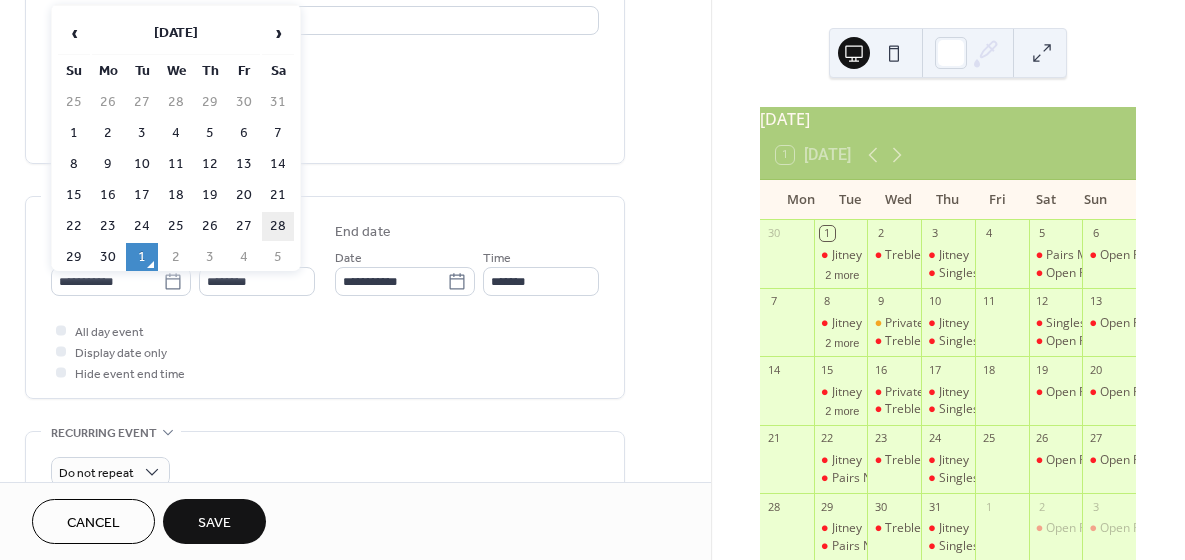 click on "28" at bounding box center (278, 226) 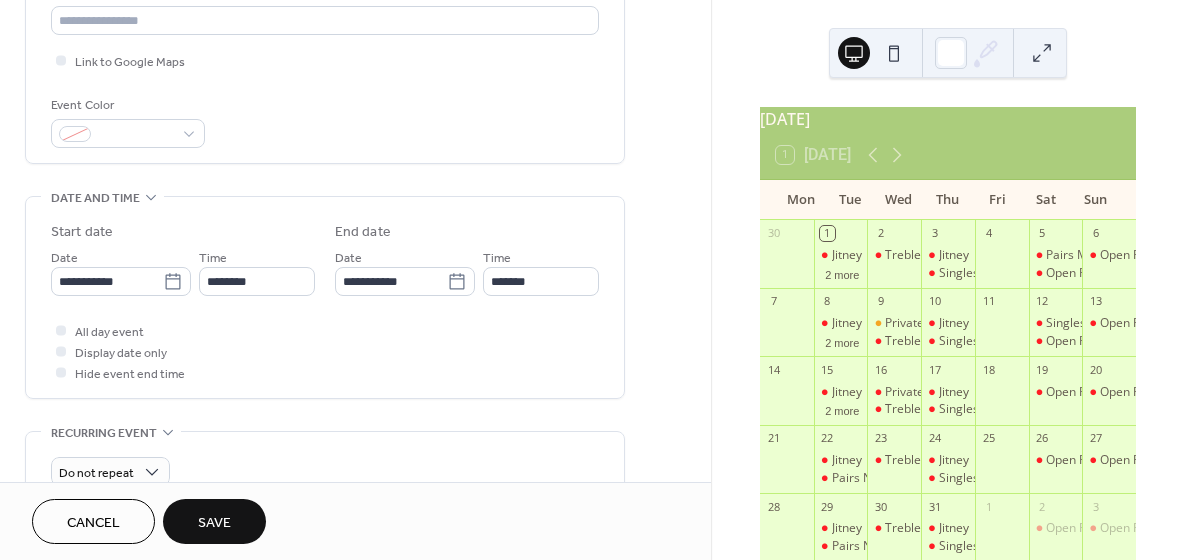 type on "**********" 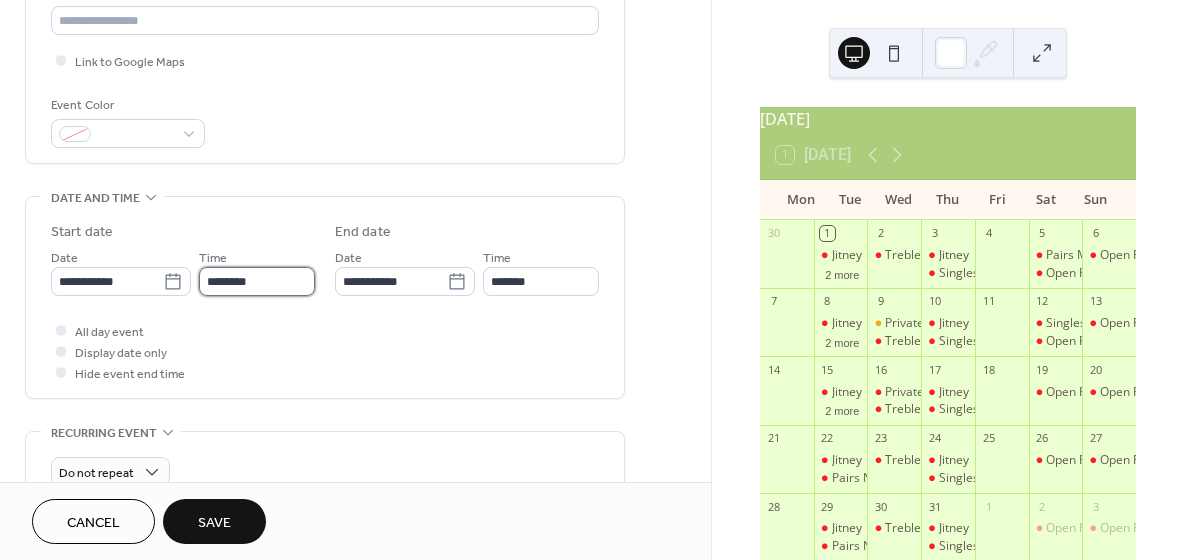 click on "********" at bounding box center (257, 281) 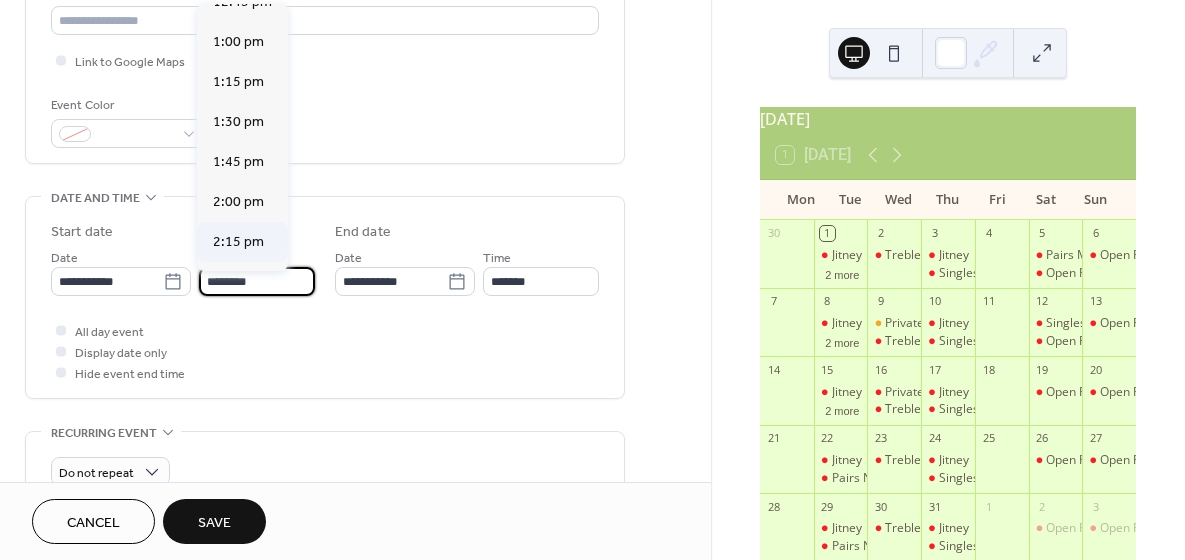scroll, scrollTop: 2066, scrollLeft: 0, axis: vertical 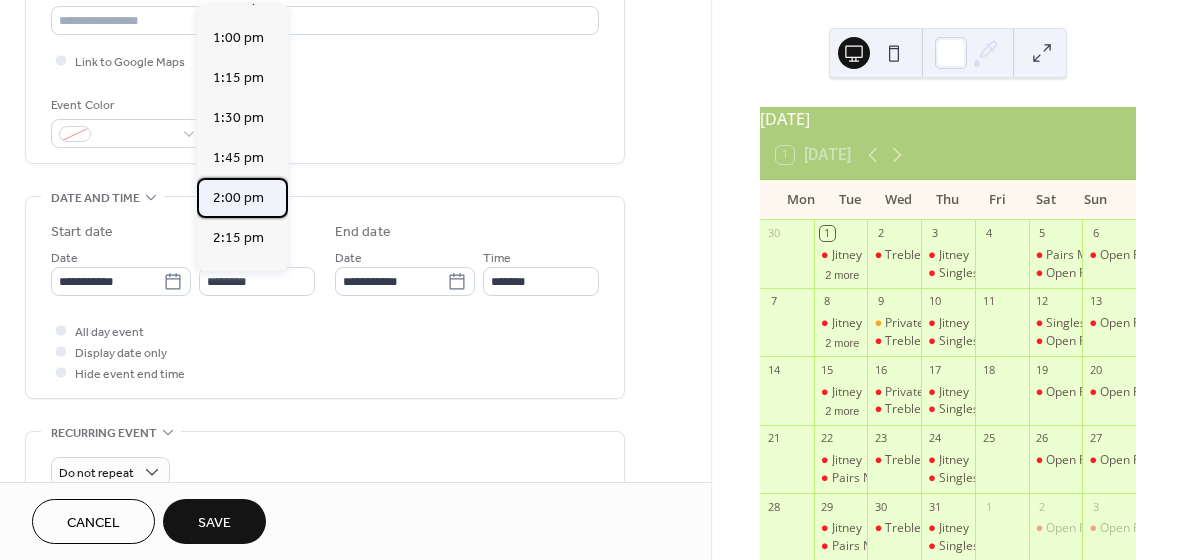 click on "2:00 pm" at bounding box center [238, 198] 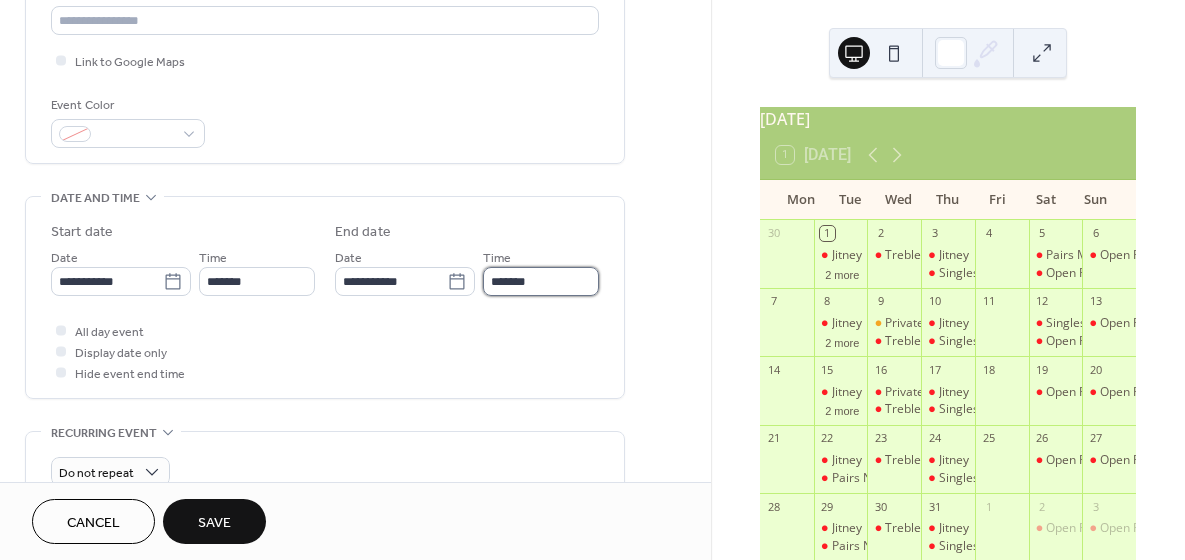 click on "*******" at bounding box center (541, 281) 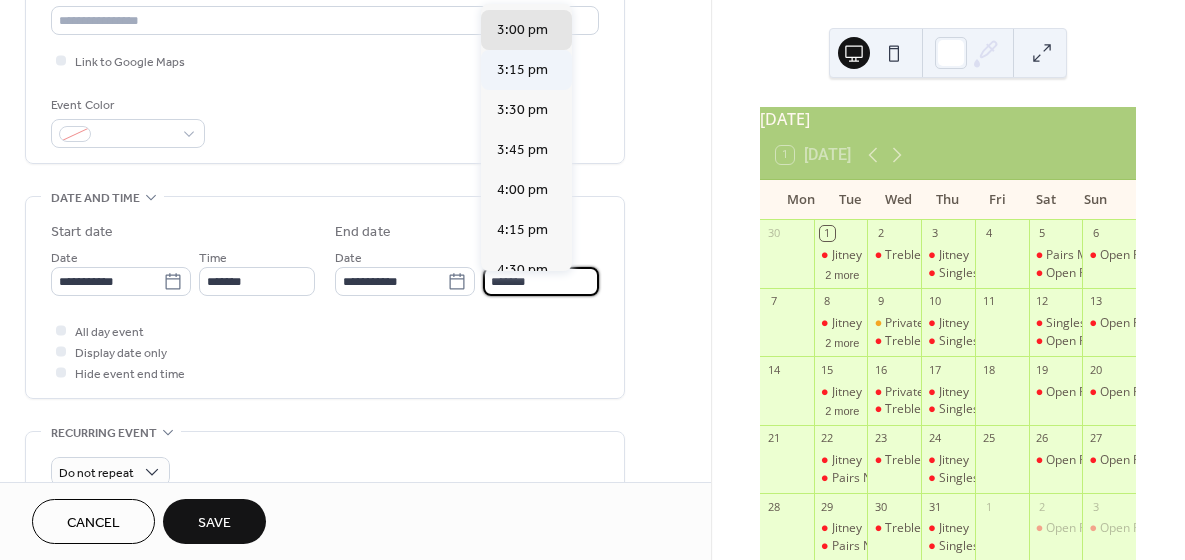 scroll, scrollTop: 123, scrollLeft: 0, axis: vertical 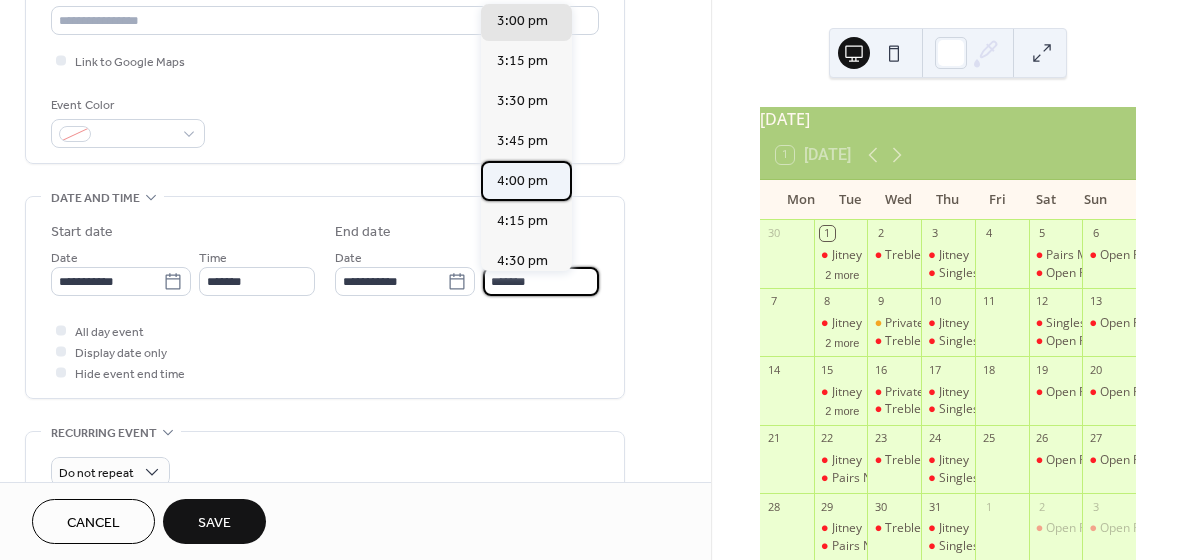 click on "4:00 pm" at bounding box center (522, 181) 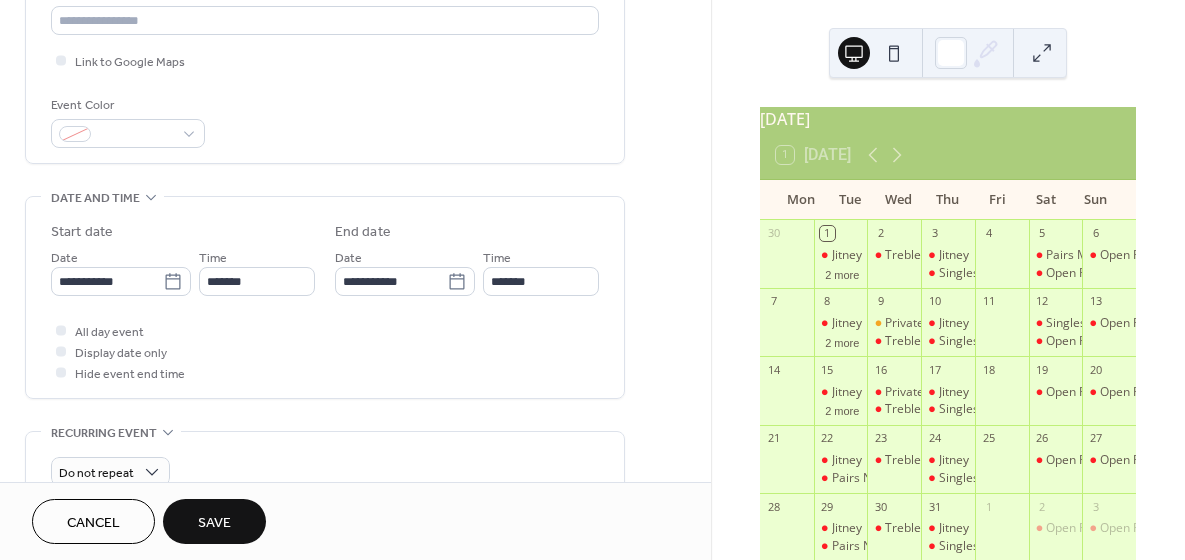 type on "*******" 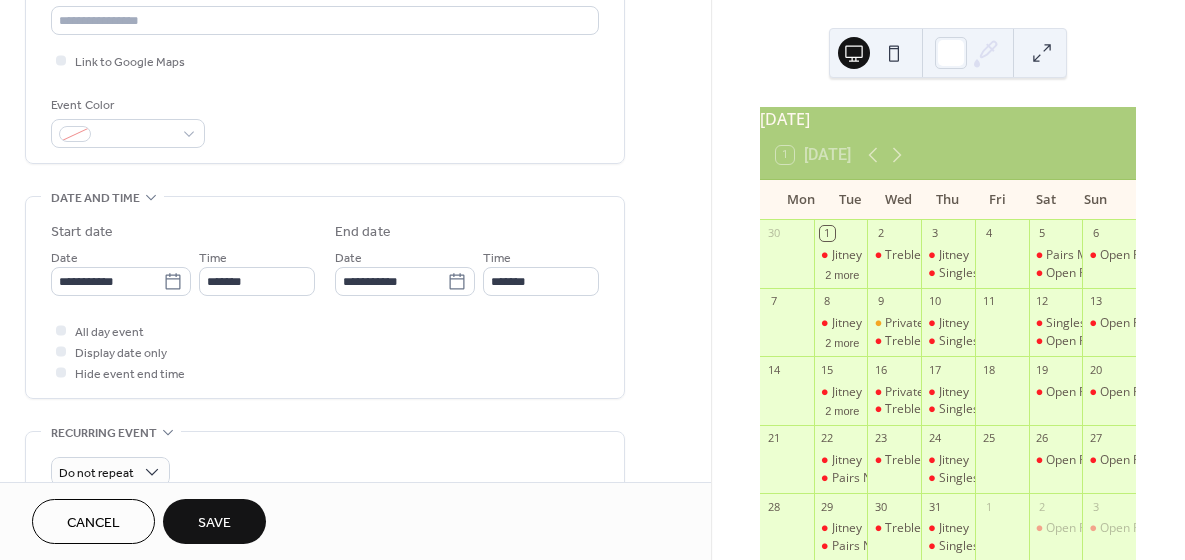 click on "Save" at bounding box center (214, 523) 